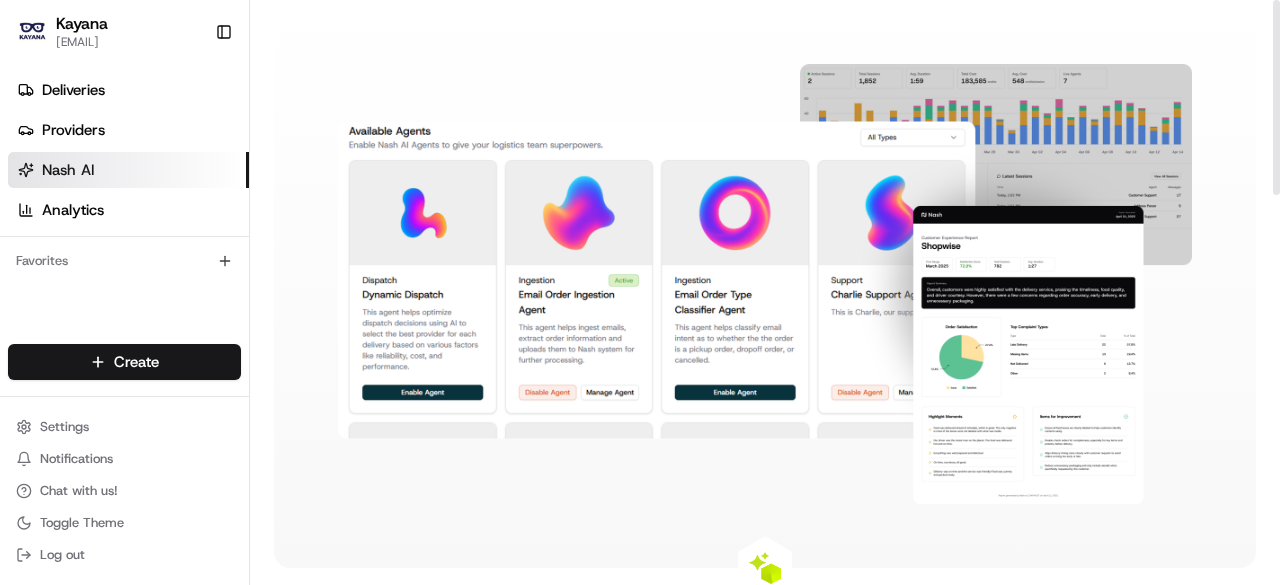 scroll, scrollTop: 0, scrollLeft: 0, axis: both 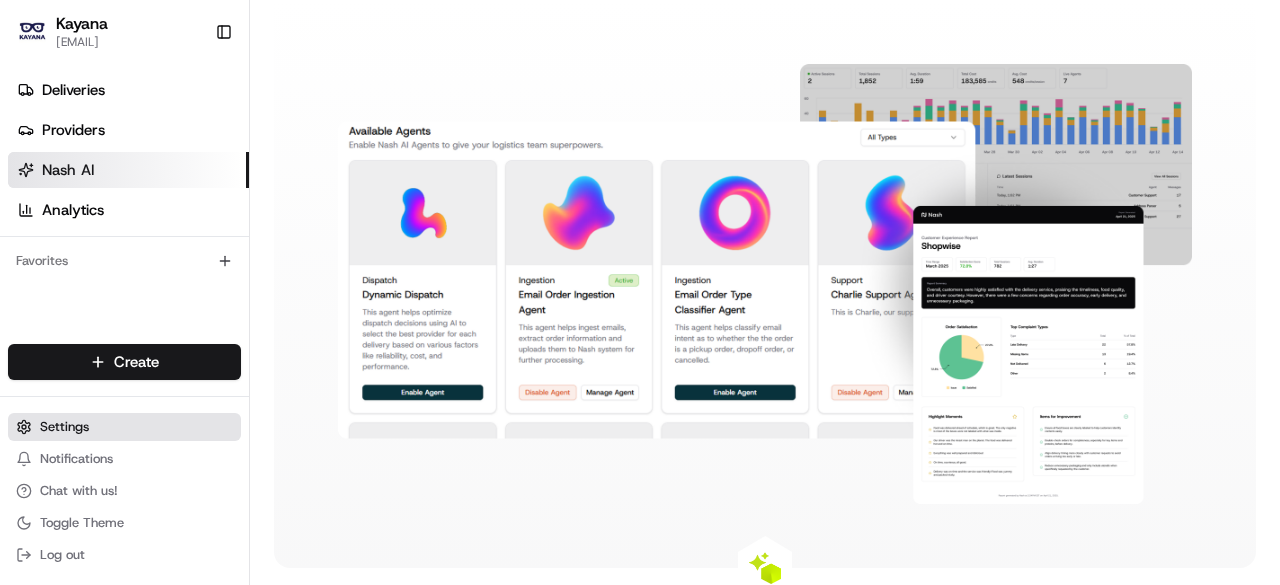 click on "Settings" at bounding box center (124, 427) 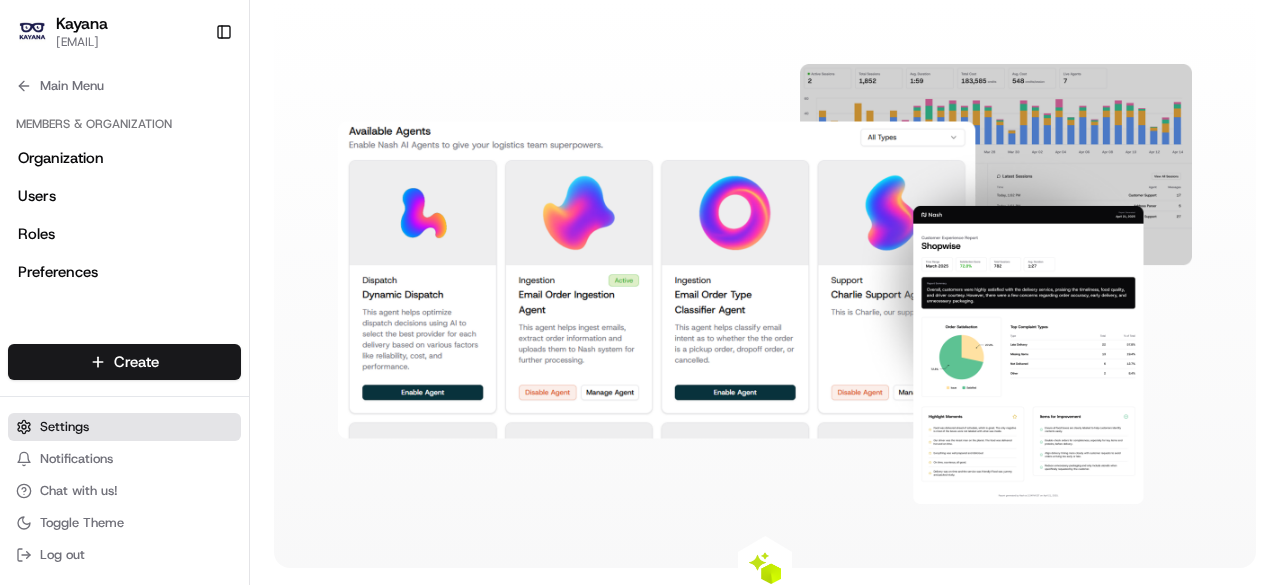 click on "Settings" at bounding box center [124, 427] 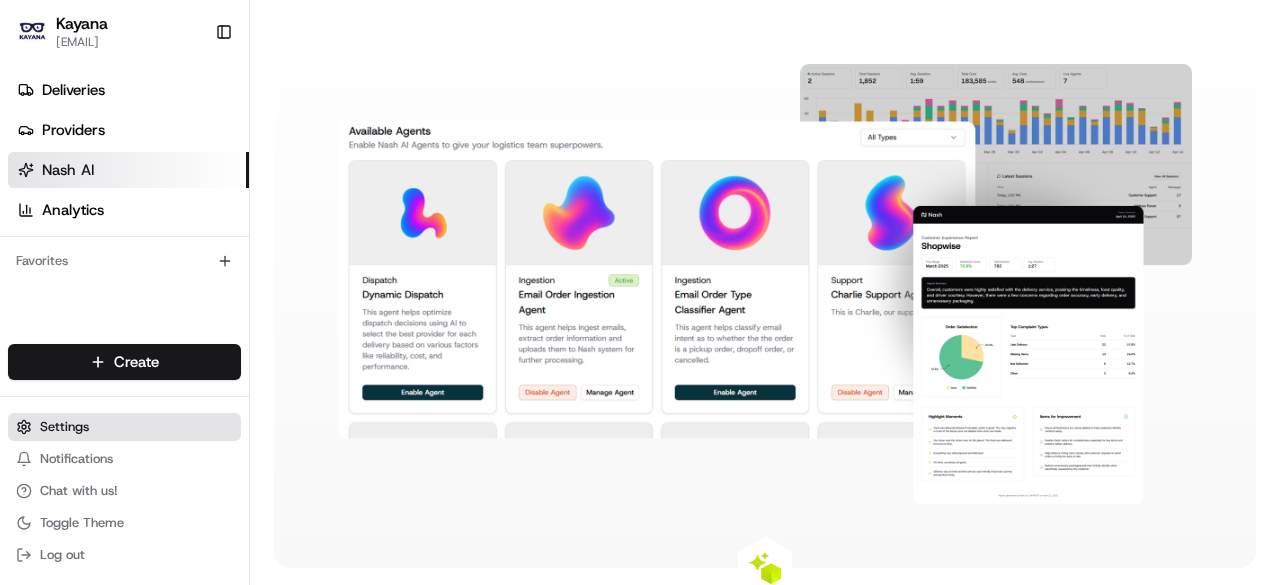 click on "Settings" at bounding box center [124, 427] 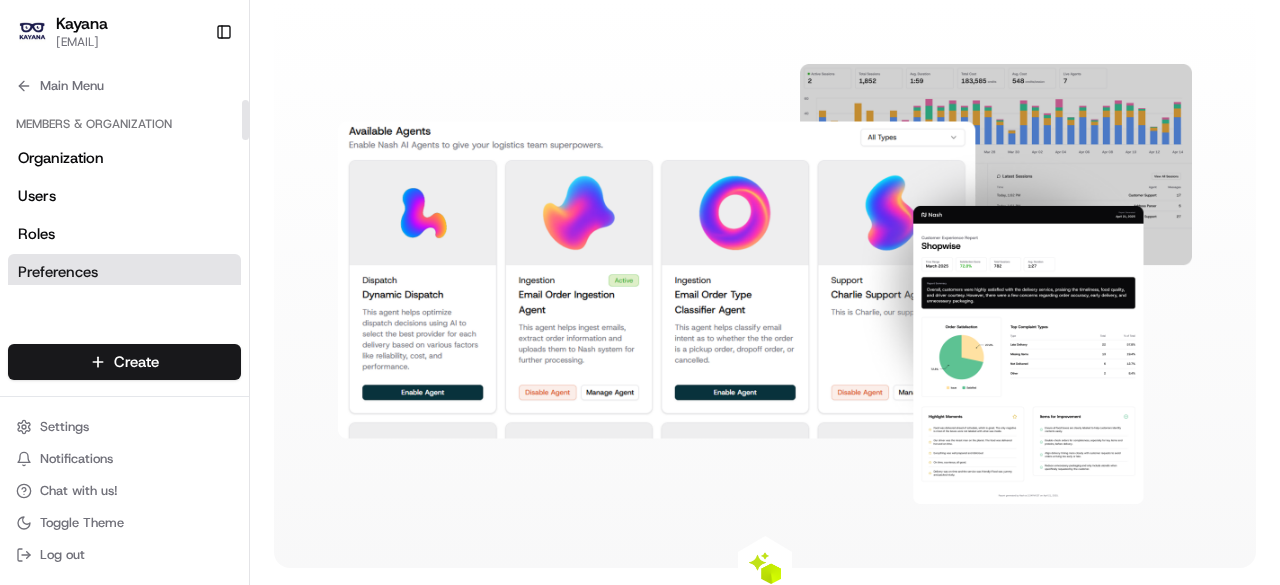 click on "Preferences" at bounding box center [58, 272] 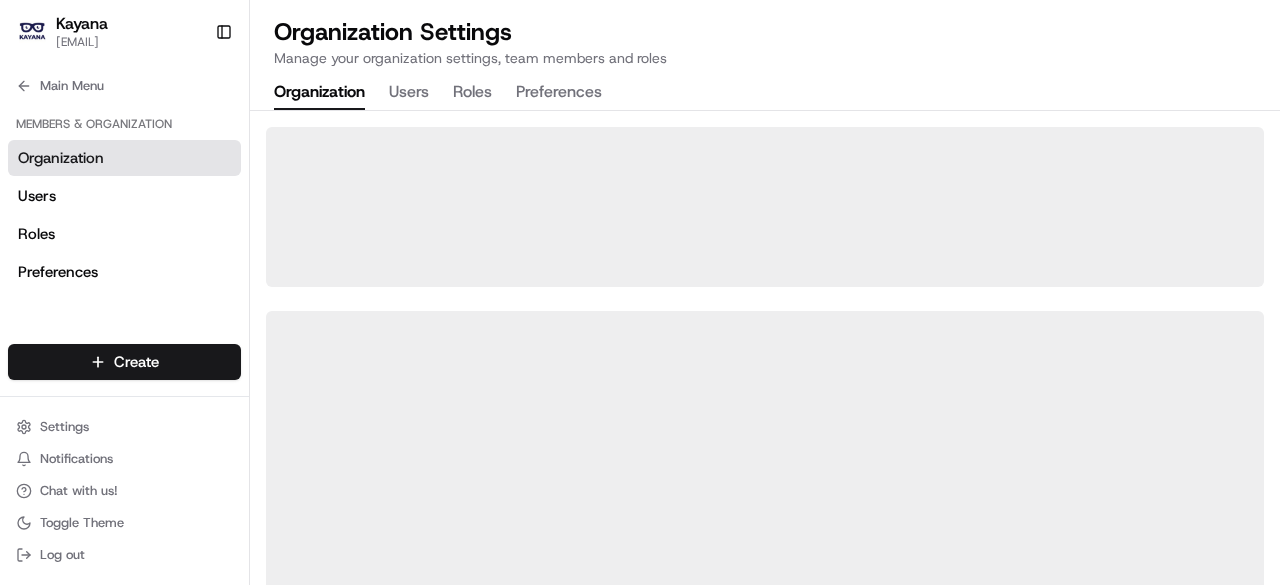 click on "Organization" at bounding box center (319, 93) 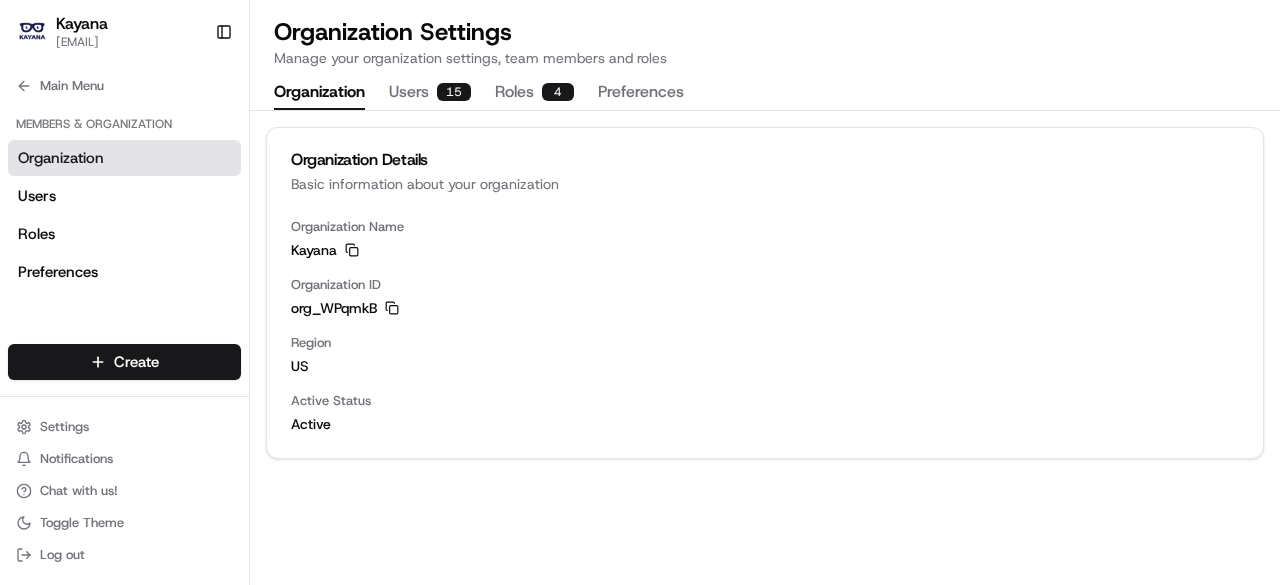 click on "Users 15" at bounding box center [430, 93] 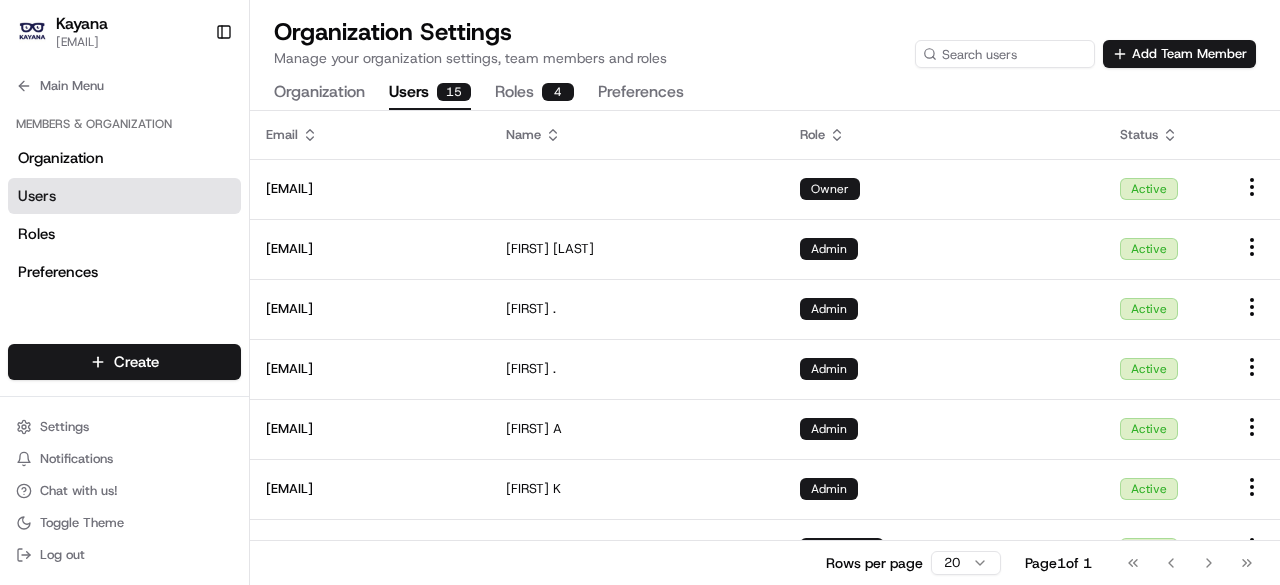click on "Organization Users 15 Roles 4 Preferences" at bounding box center [479, 93] 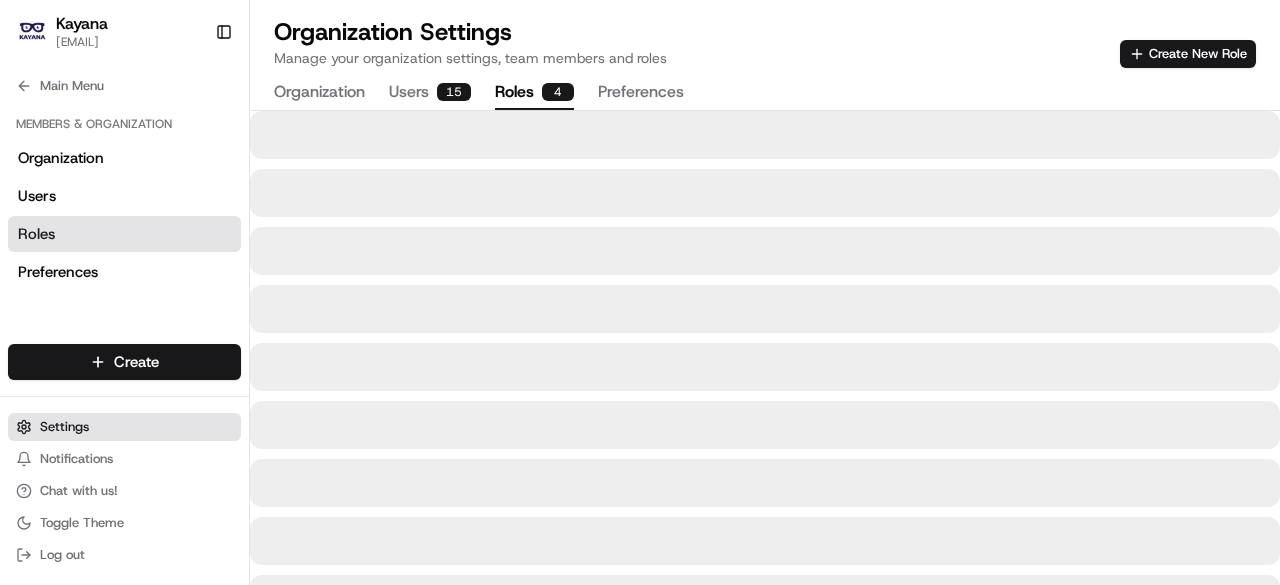 click on "Settings" at bounding box center [64, 427] 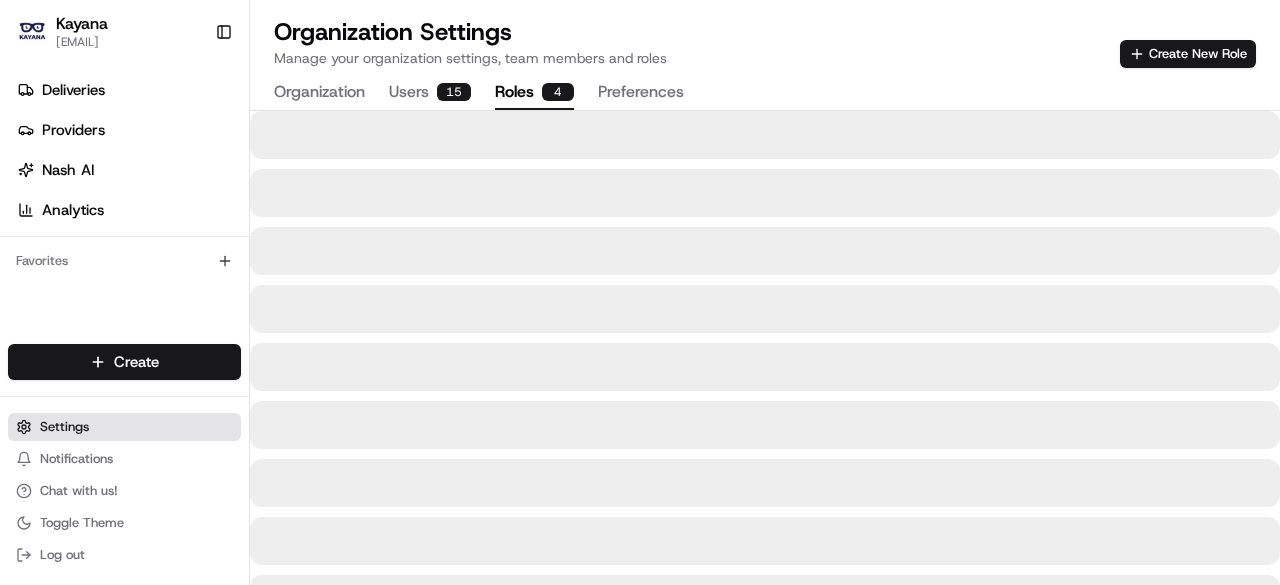 click on "Settings" at bounding box center (64, 427) 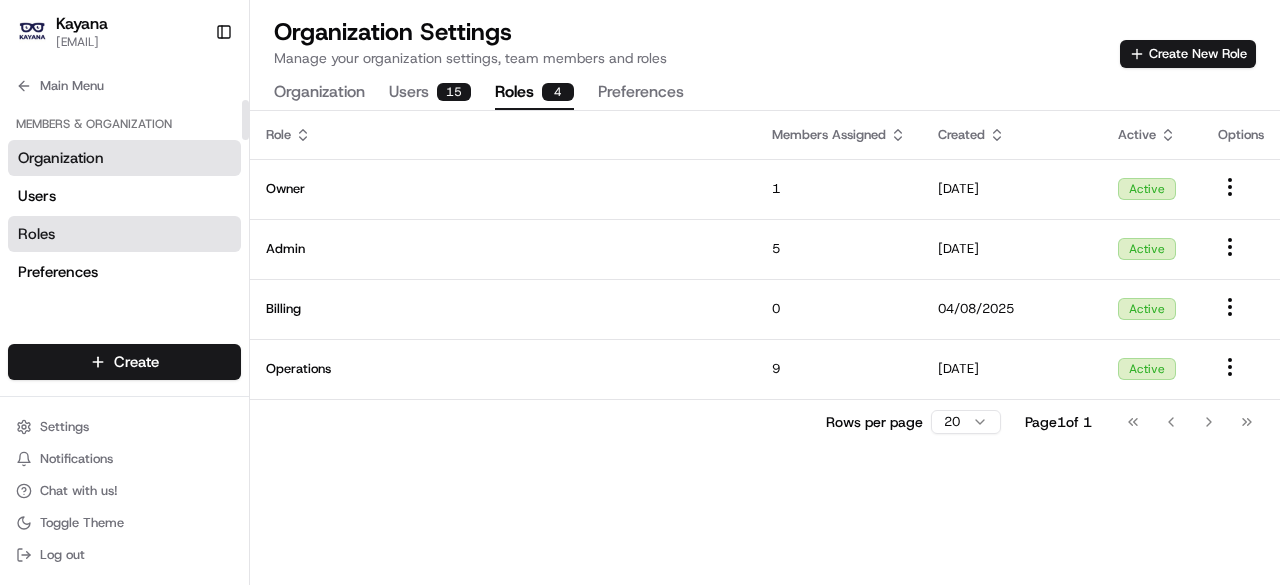 click on "Organization" at bounding box center (124, 158) 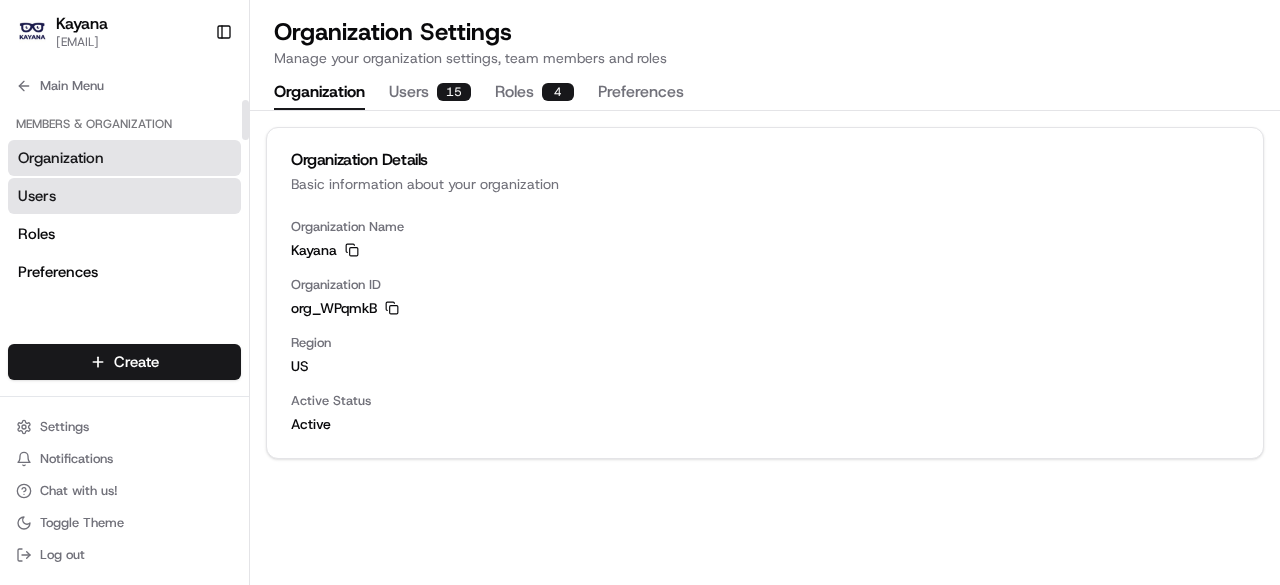 click on "Users" at bounding box center [124, 196] 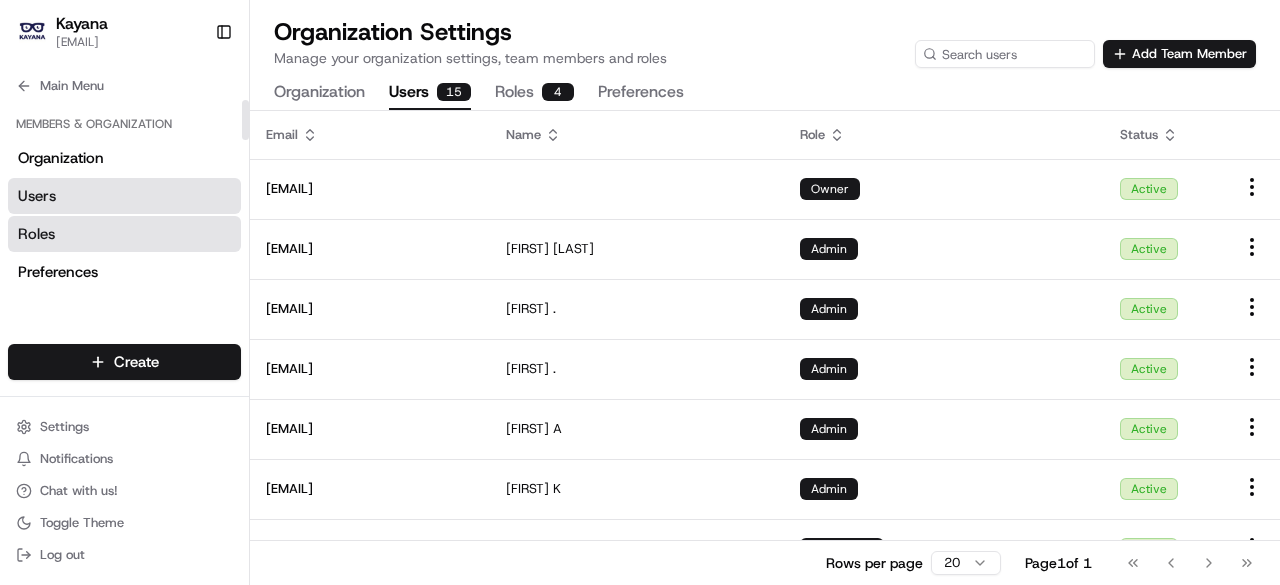 click on "Roles" at bounding box center (124, 234) 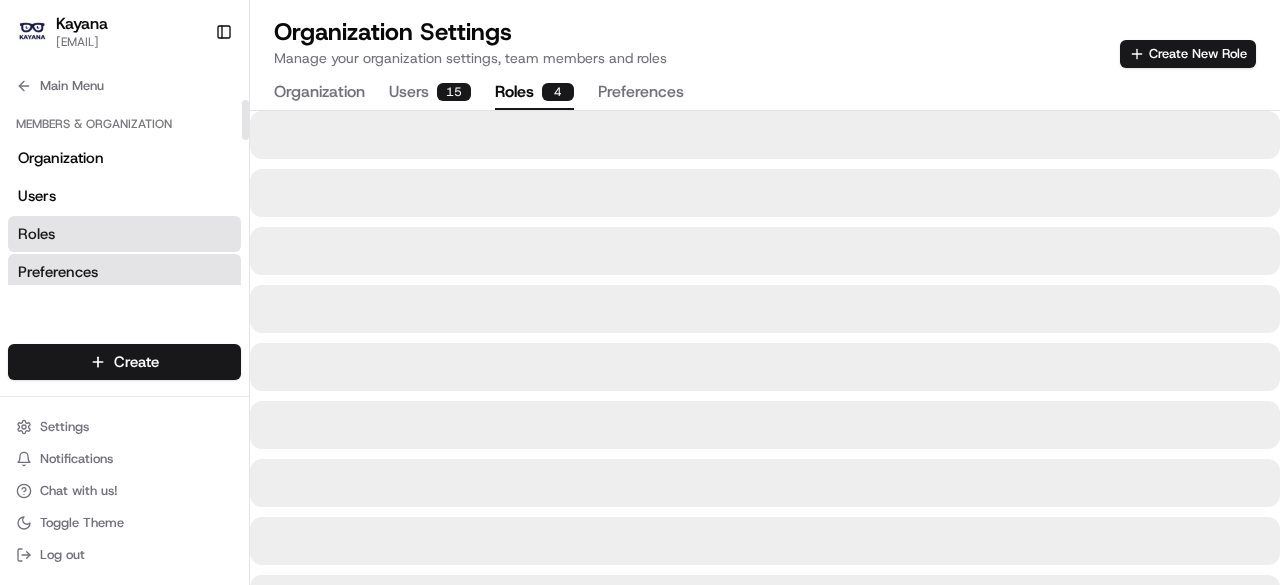 click on "Preferences" at bounding box center [58, 272] 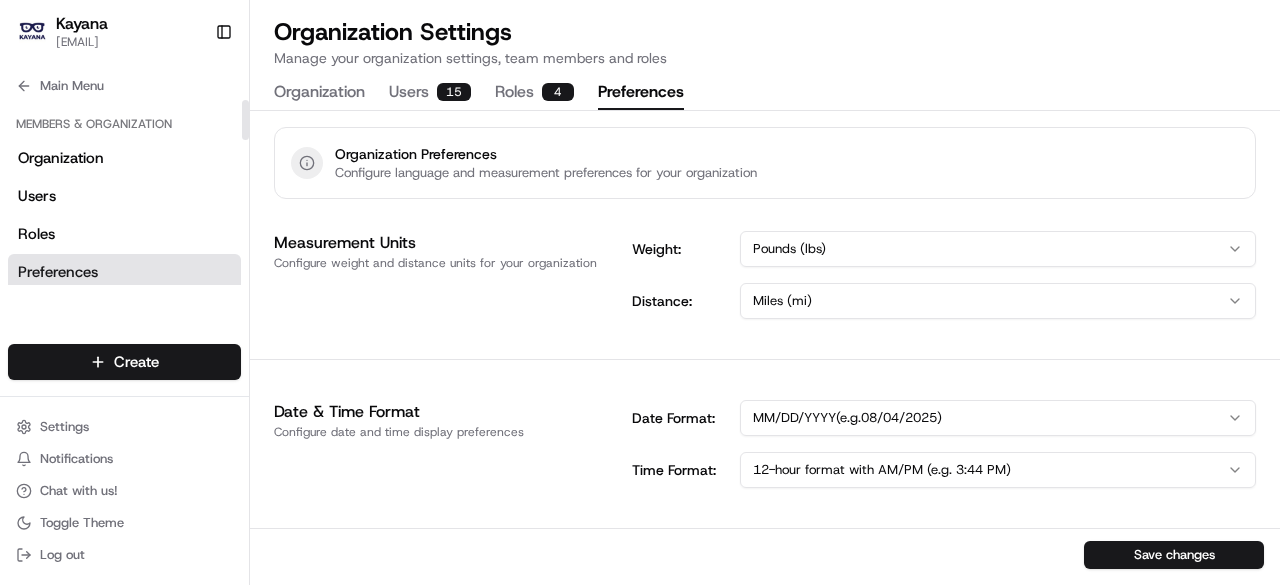 click on "Preferences" at bounding box center (58, 272) 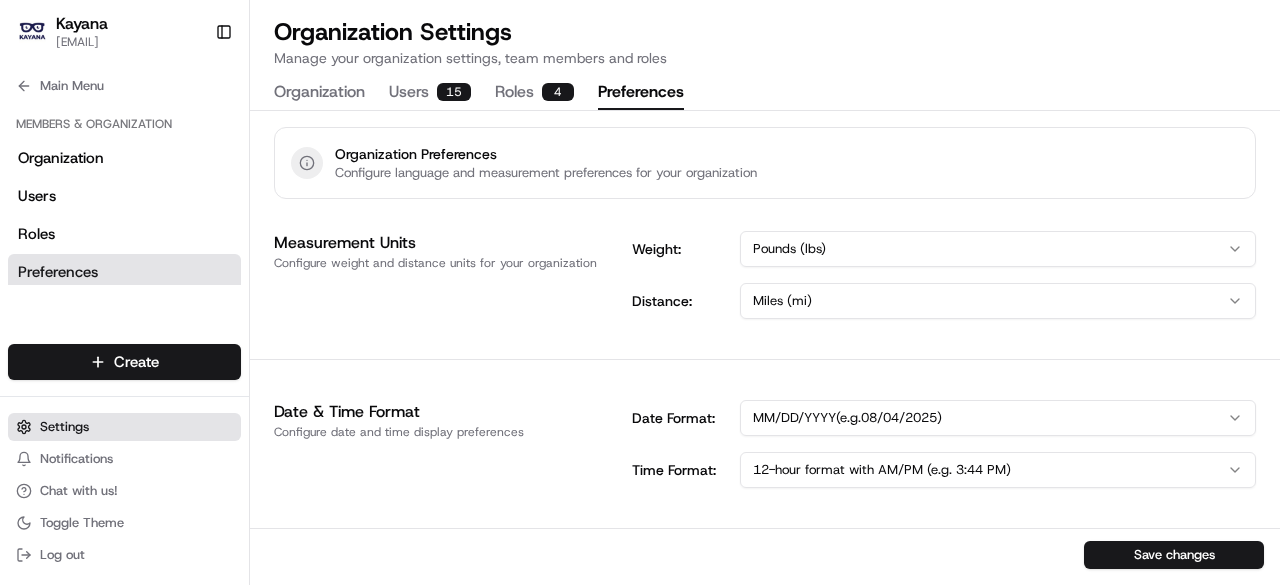 click on "Settings" at bounding box center (64, 427) 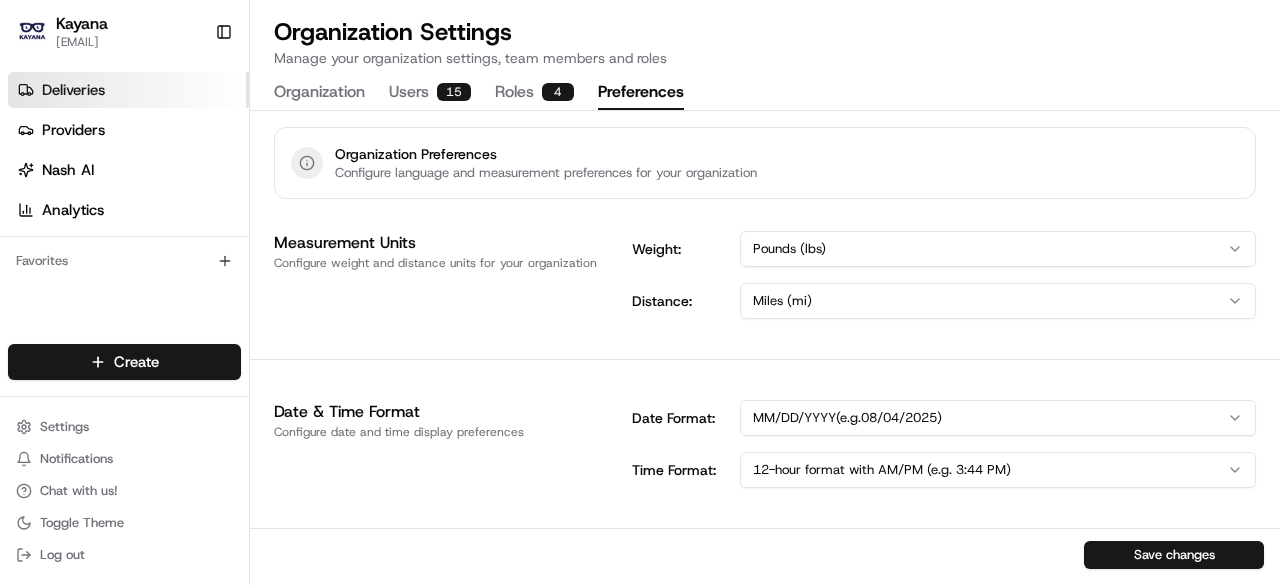 click on "Deliveries" at bounding box center [128, 90] 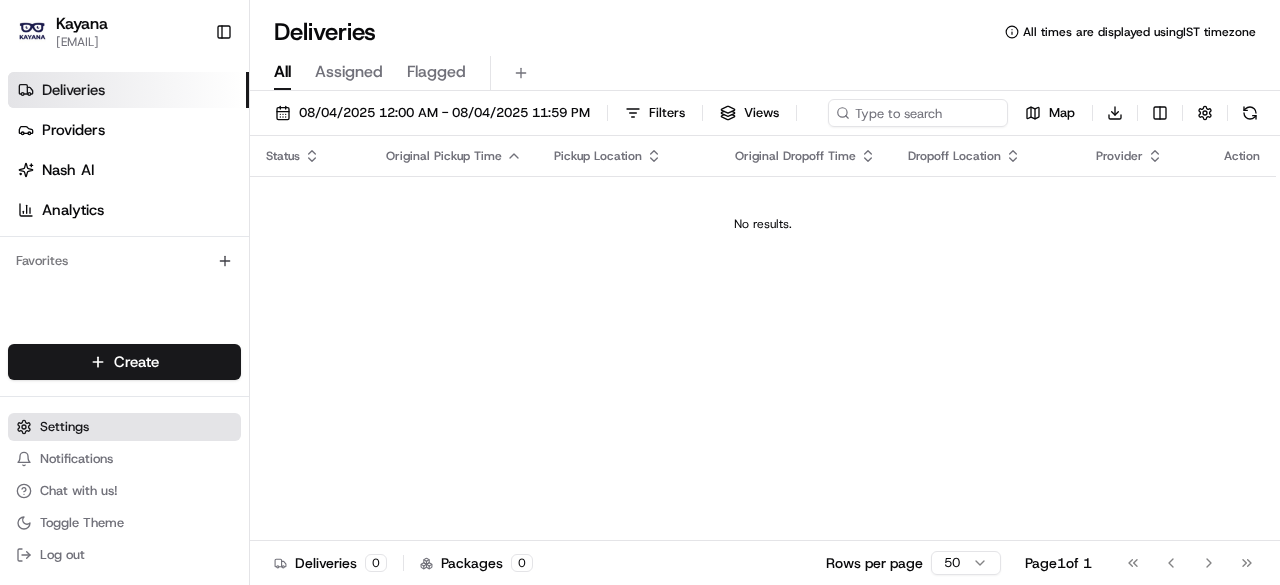 click on "Settings" at bounding box center [64, 427] 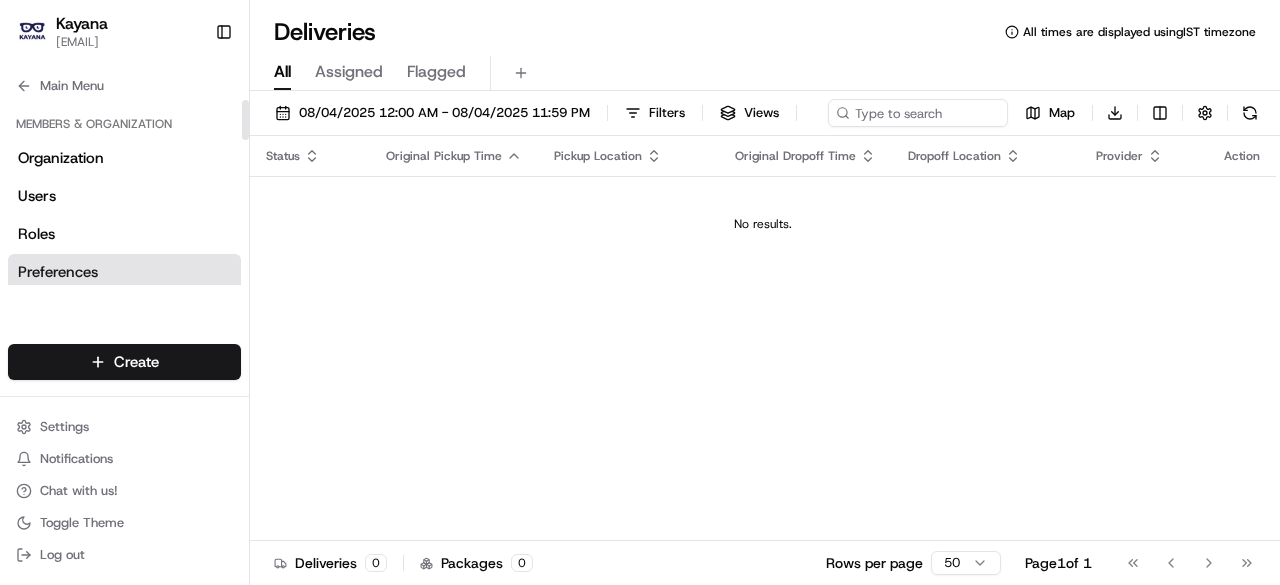 click on "Preferences" at bounding box center (58, 272) 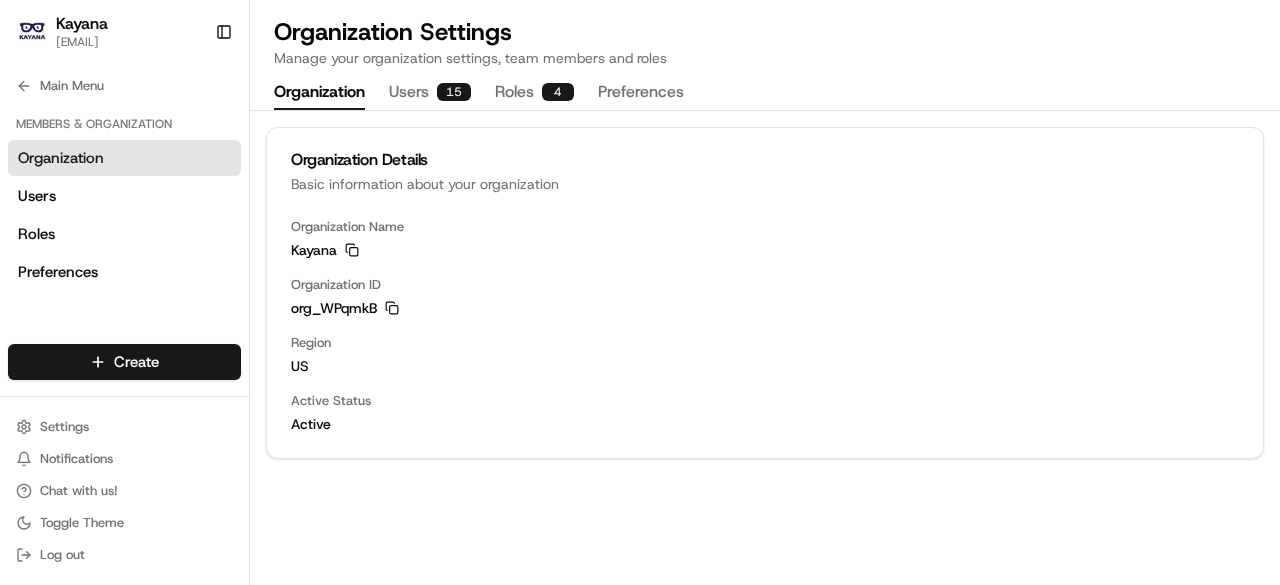 click on "Organization" at bounding box center [319, 93] 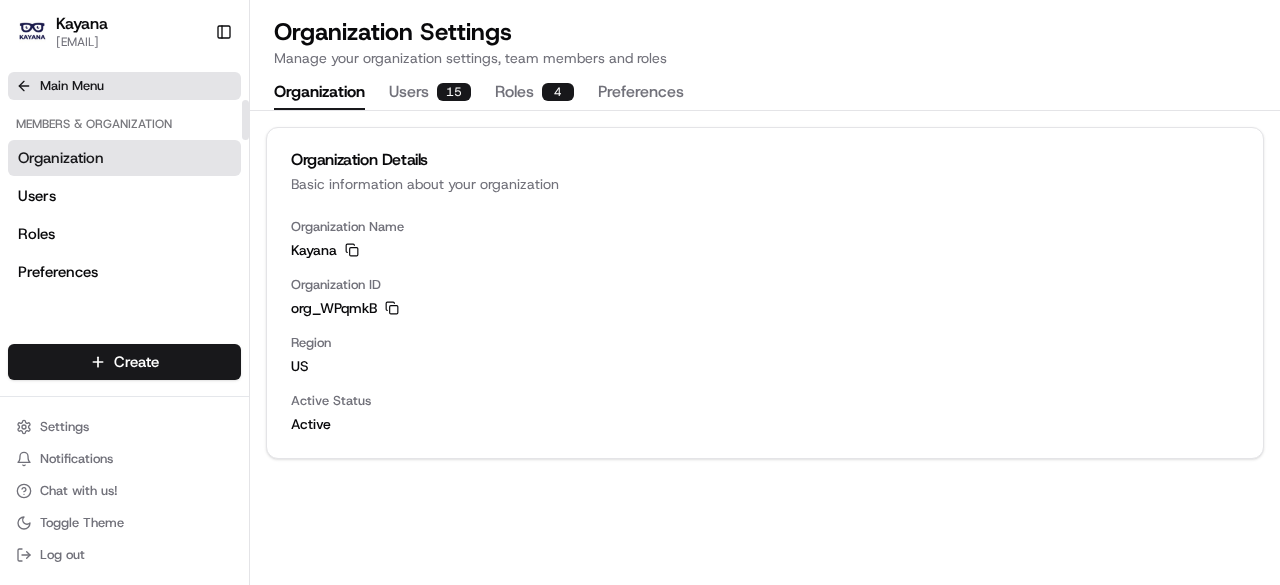 click 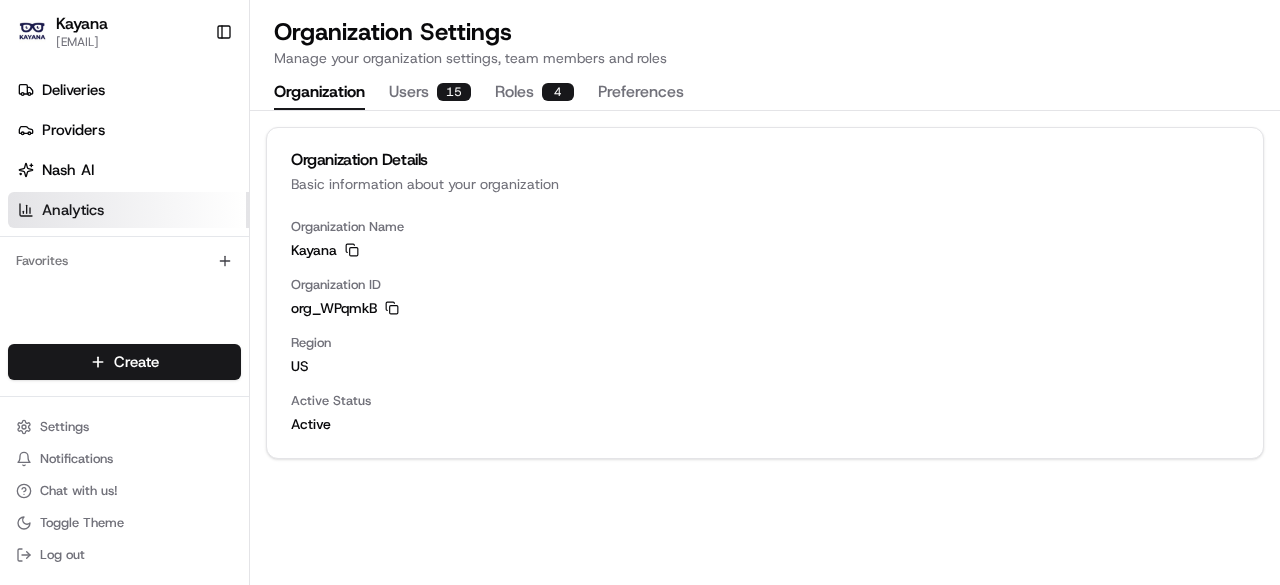 click on "Analytics" at bounding box center [128, 210] 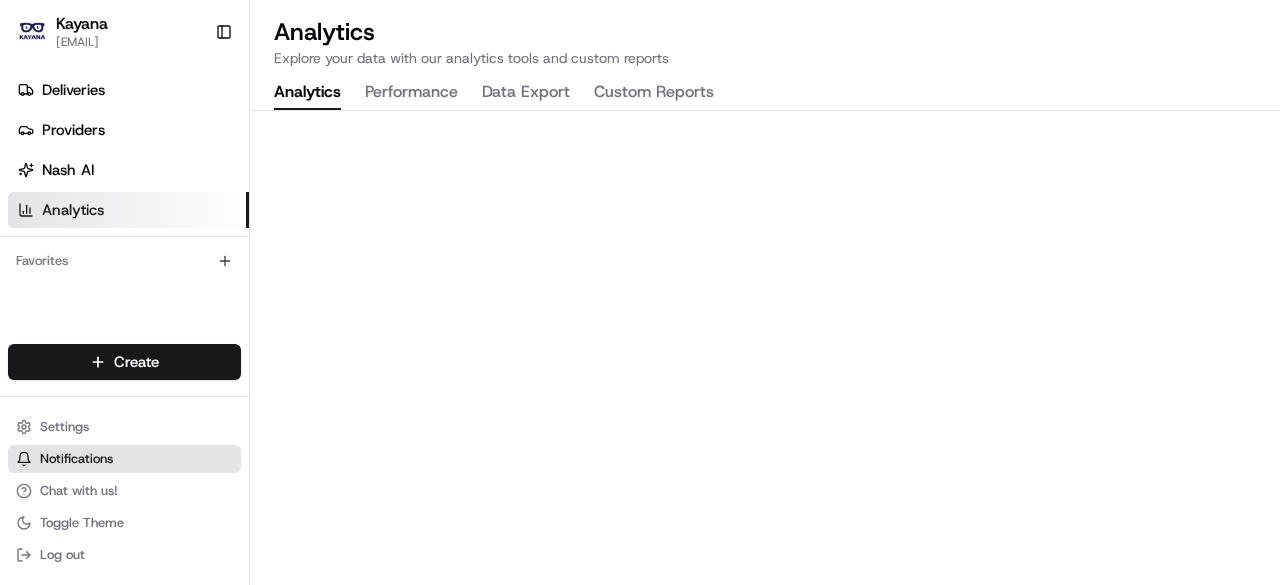 click on "Notifications" at bounding box center [76, 459] 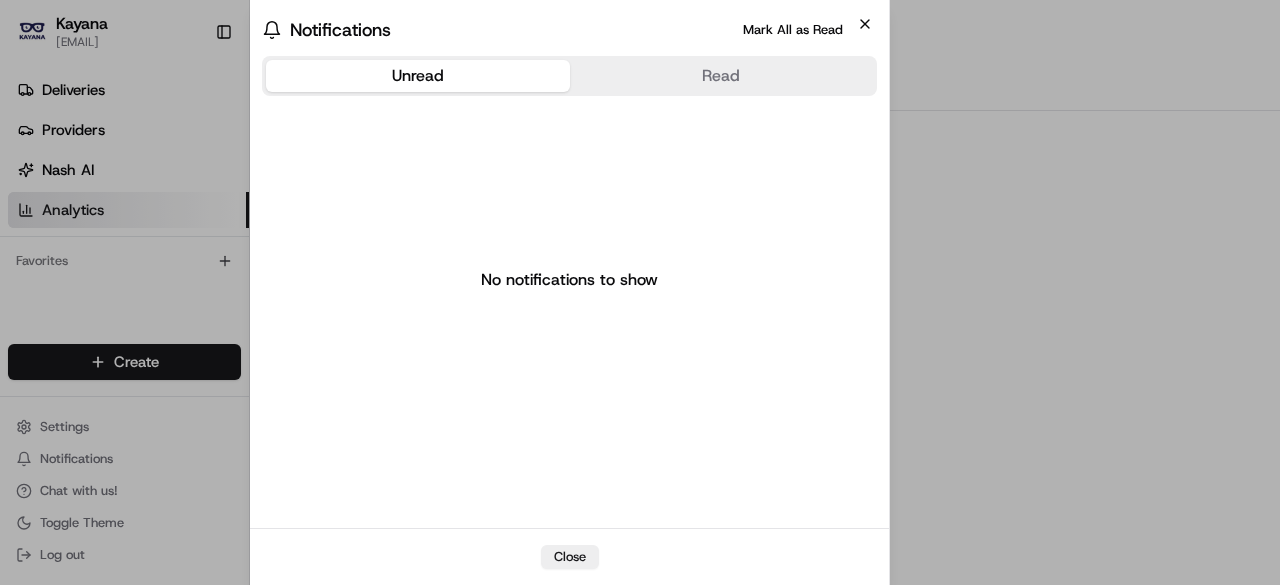 click 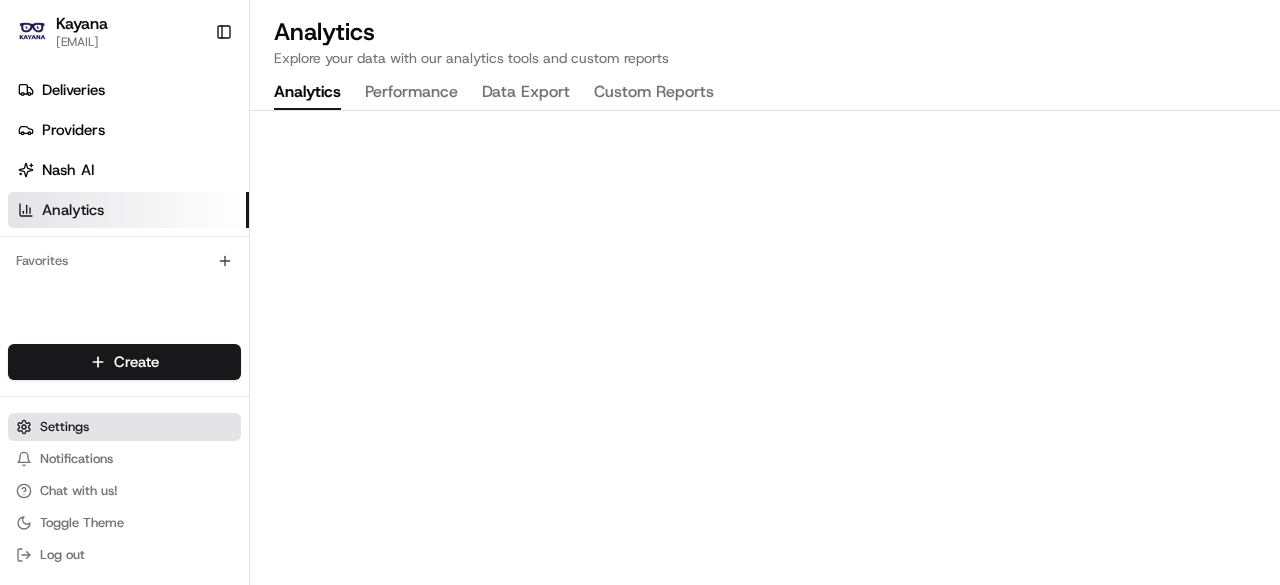 click on "Settings" at bounding box center [124, 427] 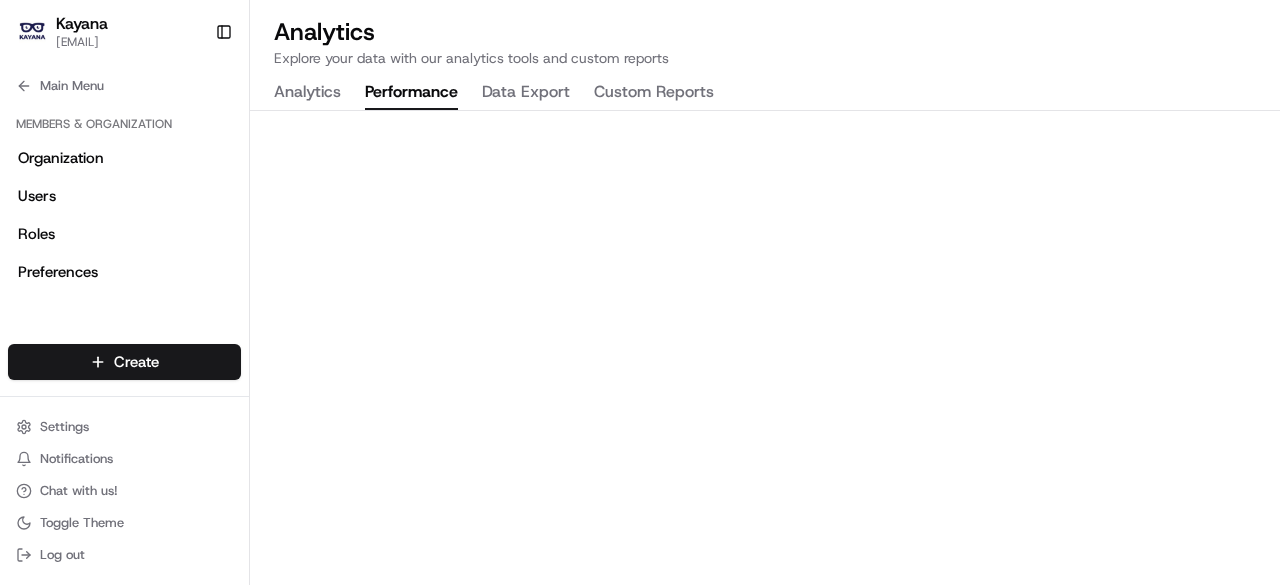 click on "Performance" at bounding box center (411, 93) 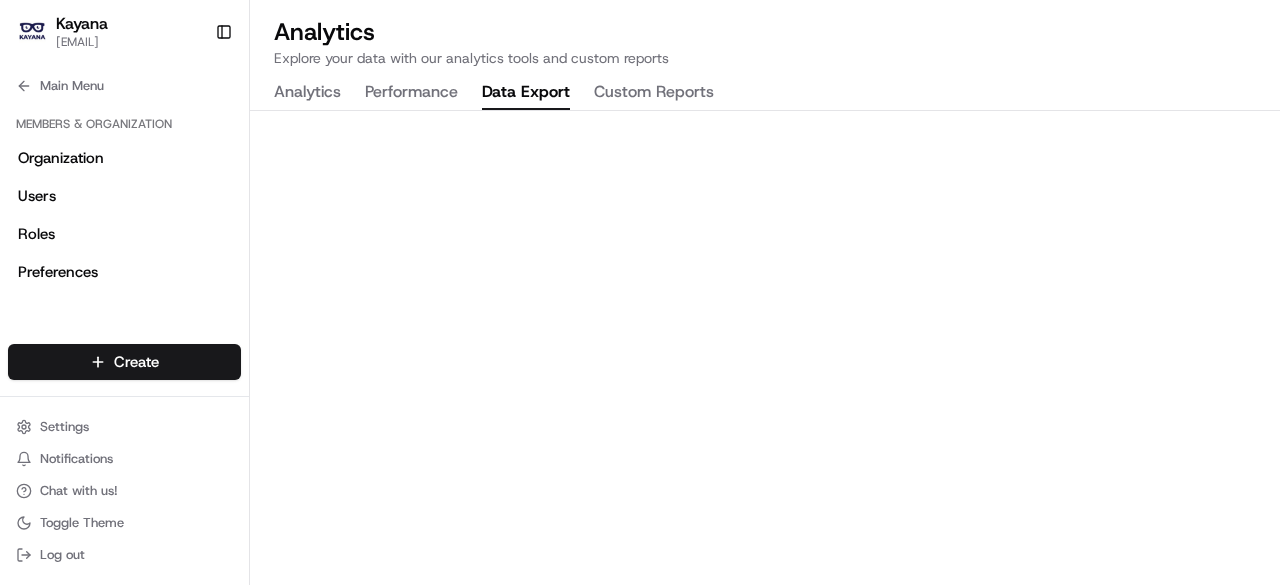 click on "Data Export" at bounding box center (526, 93) 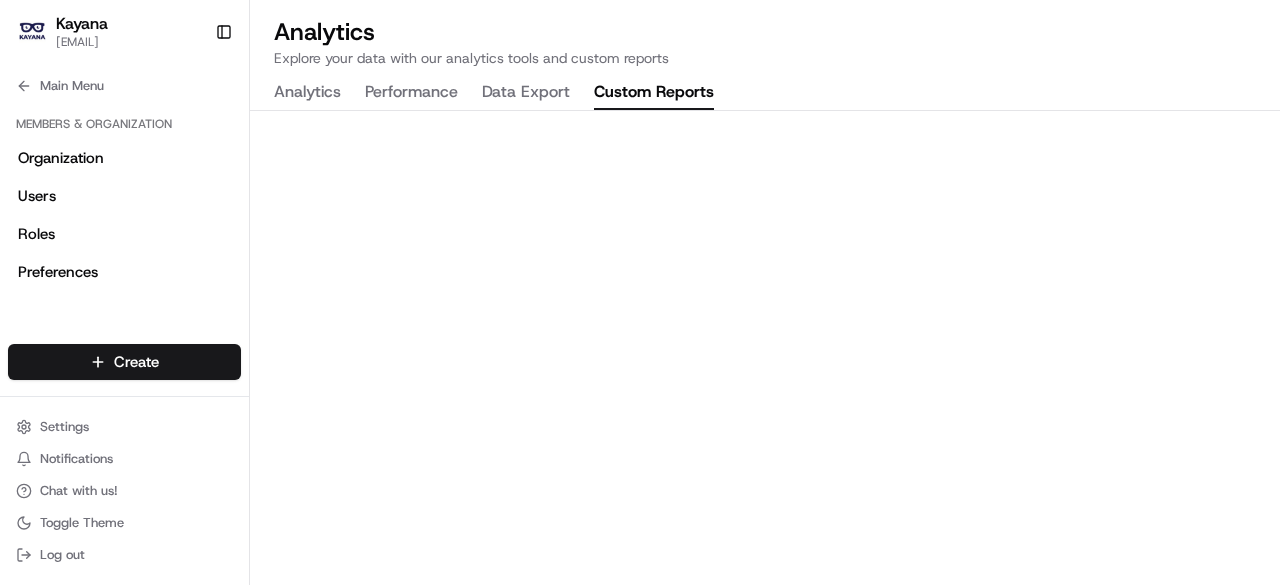 click on "Custom Reports" at bounding box center (654, 93) 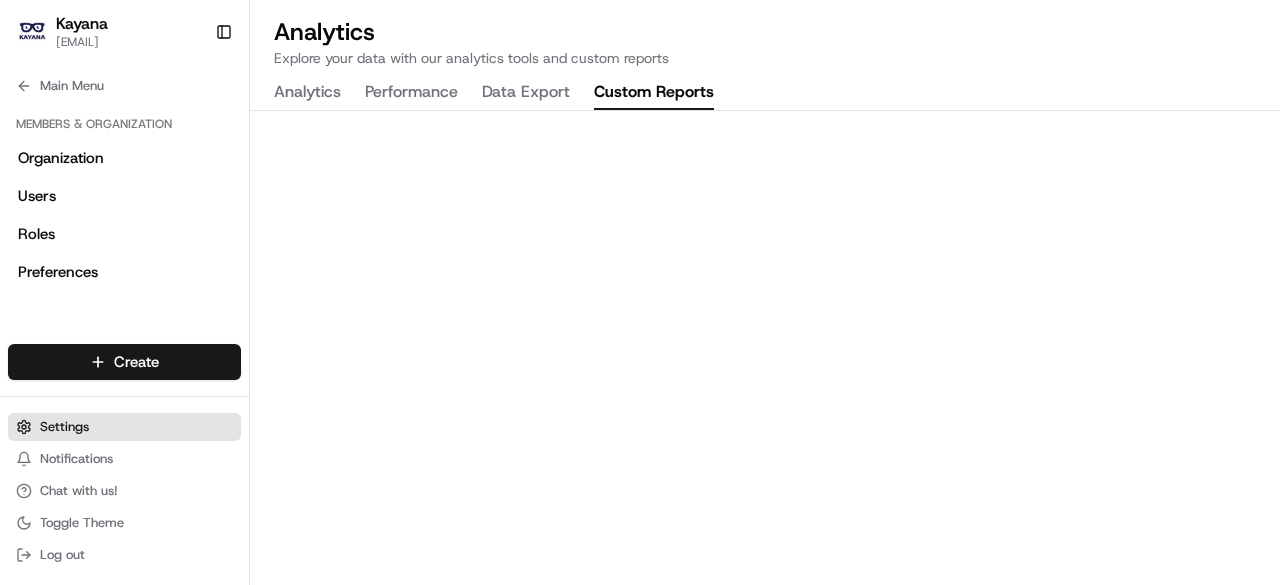 click on "Settings" at bounding box center (124, 427) 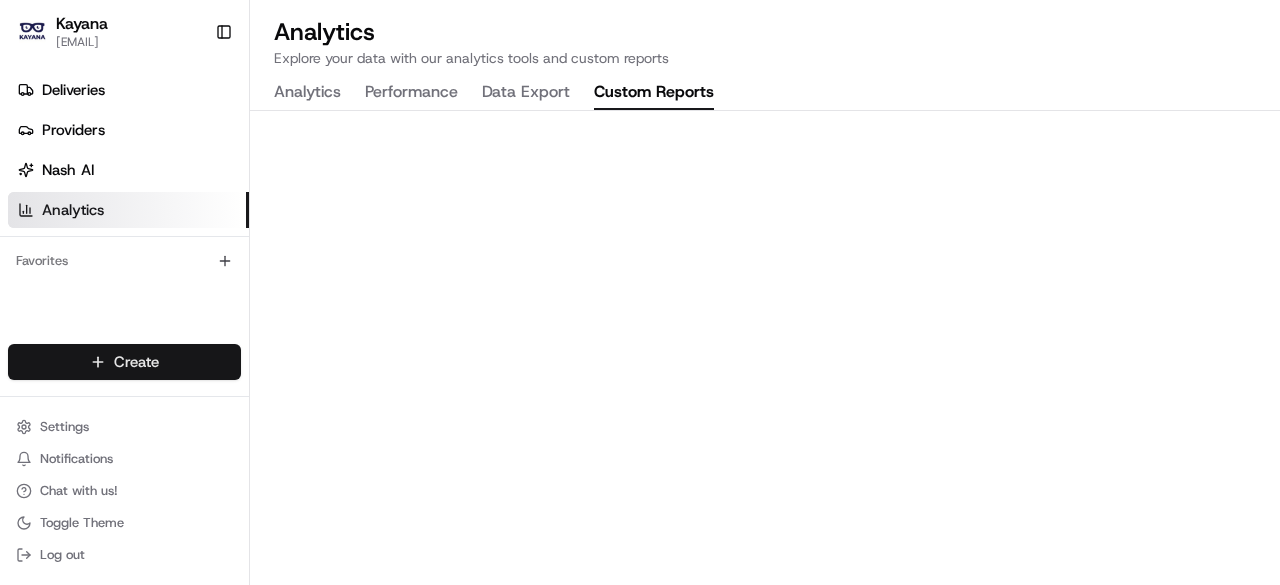 click on "Kayana [EMAIL] Toggle Sidebar Deliveries Providers Nash AI Analytics Favorites Main Menu Members & Organization Organization Users Roles Preferences Customization Tracking Orchestration Automations Dispatch Strategy Locations Pickup Locations Dropoff Locations Billing Billing Refund Requests Integrations Notification Triggers Webhooks API Keys Request Logs Create Settings Notifications Chat with us! Toggle Theme Log out Analytics Explore your data with our analytics tools and custom reports Analytics Performance Data Export Custom Reports
Create Create" at bounding box center (640, 292) 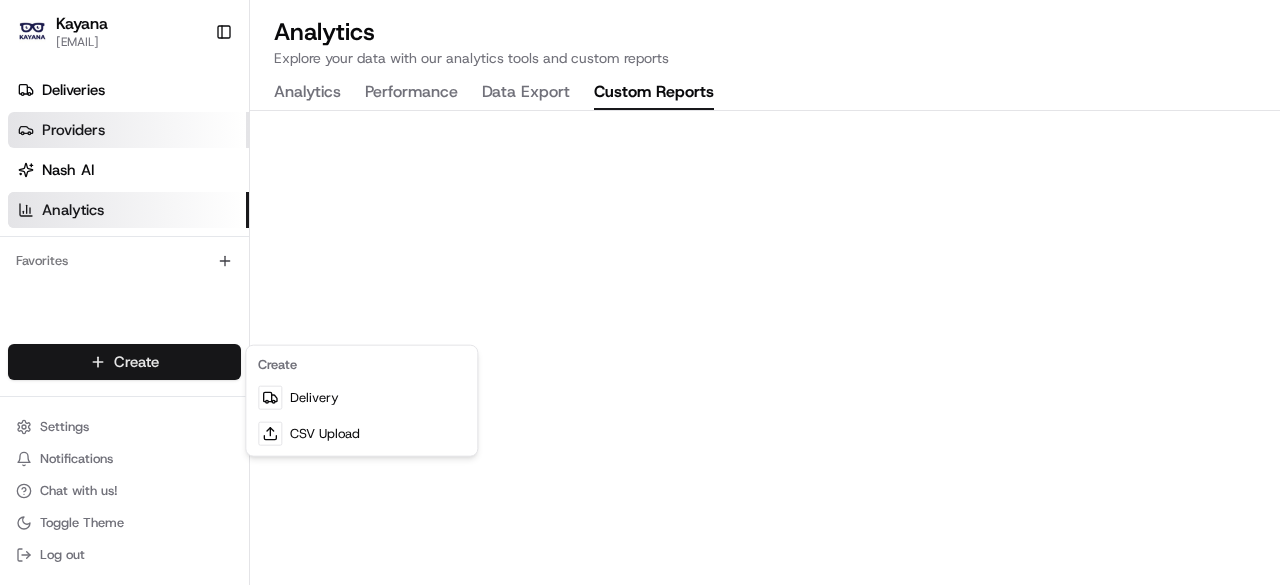 click on "Kayana [EMAIL] Toggle Sidebar Deliveries Providers Nash AI Analytics Favorites Main Menu Members & Organization Organization Users Roles Preferences Customization Tracking Orchestration Automations Dispatch Strategy Locations Pickup Locations Dropoff Locations Billing Billing Refund Requests Integrations Notification Triggers Webhooks API Keys Request Logs Create Settings Notifications Chat with us! Toggle Theme Log out Analytics Explore your data with our analytics tools and custom reports Analytics Performance Data Export Custom Reports
Create Delivery CSV Upload" at bounding box center (640, 292) 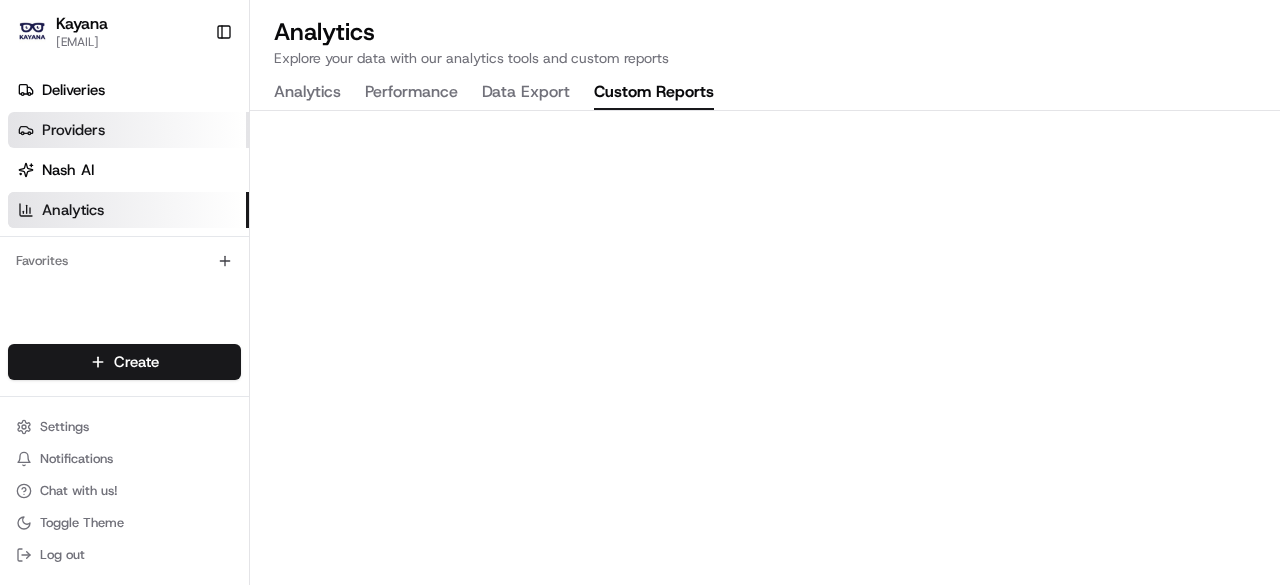 click on "Providers" at bounding box center (73, 130) 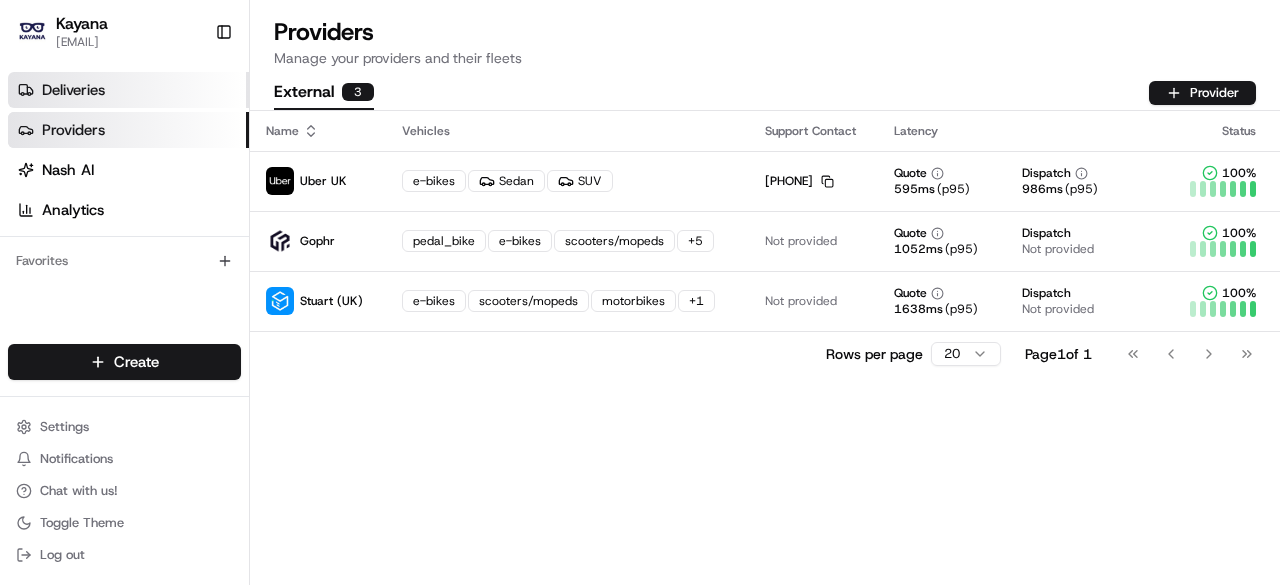 click on "Deliveries" at bounding box center (73, 90) 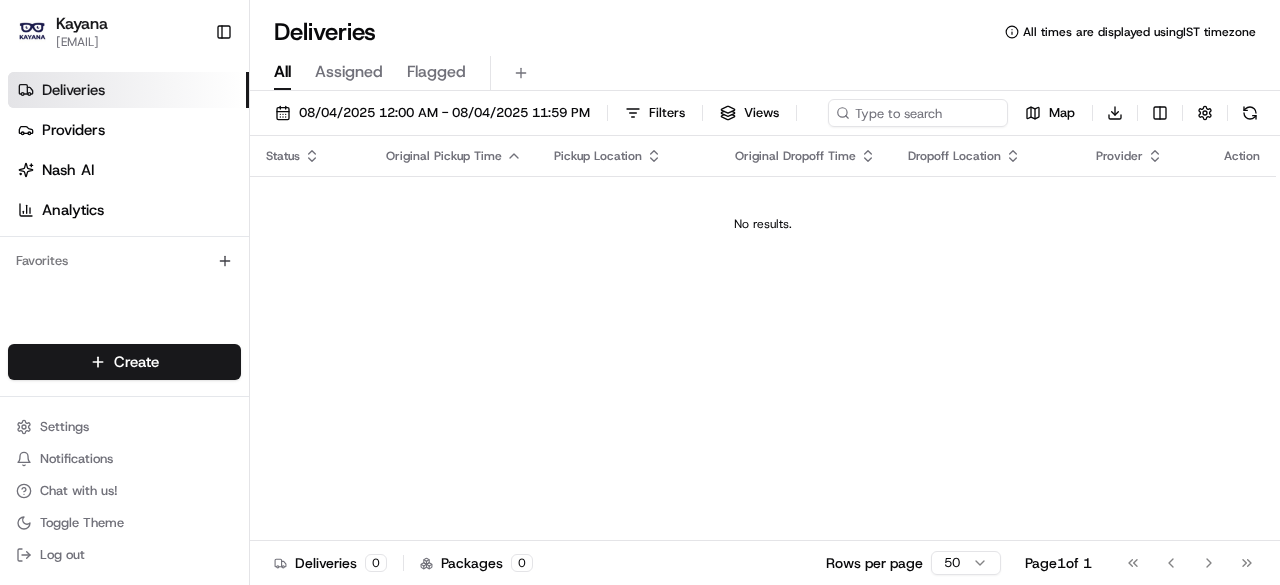 click on "[EMAIL]" at bounding box center (82, 42) 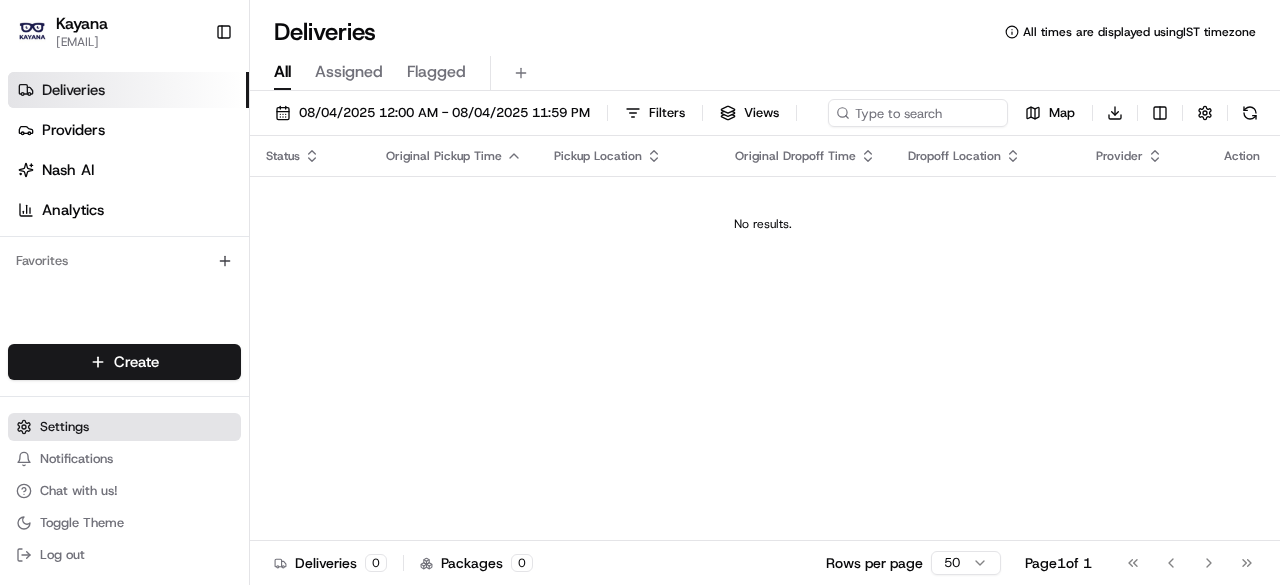 click on "Settings" at bounding box center [124, 427] 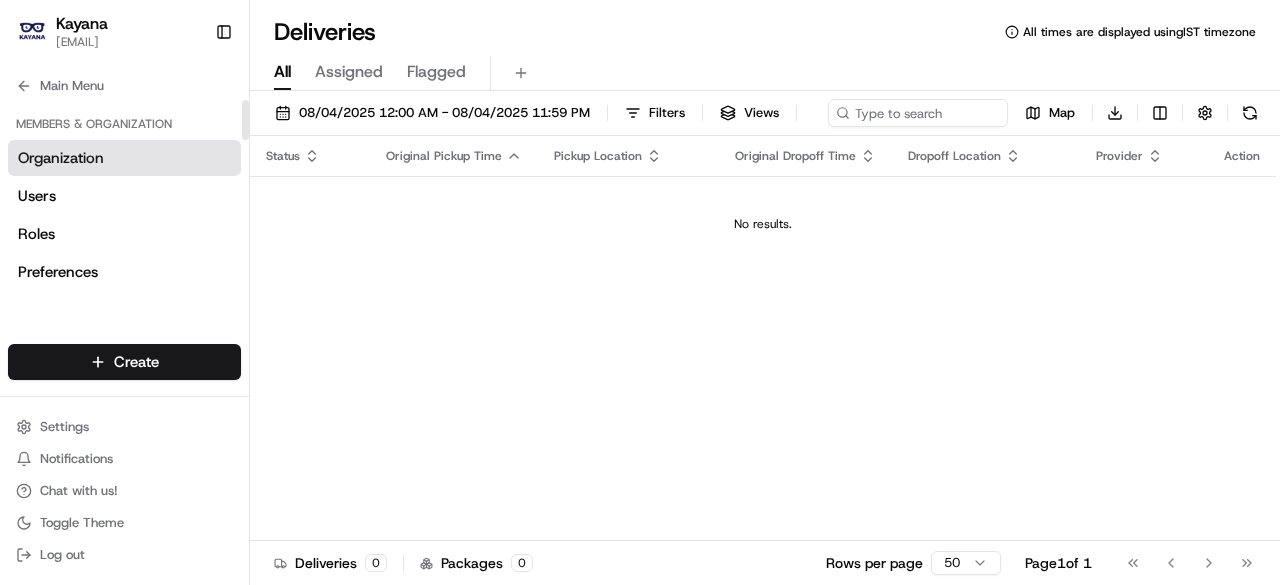 click on "Organization" at bounding box center [61, 158] 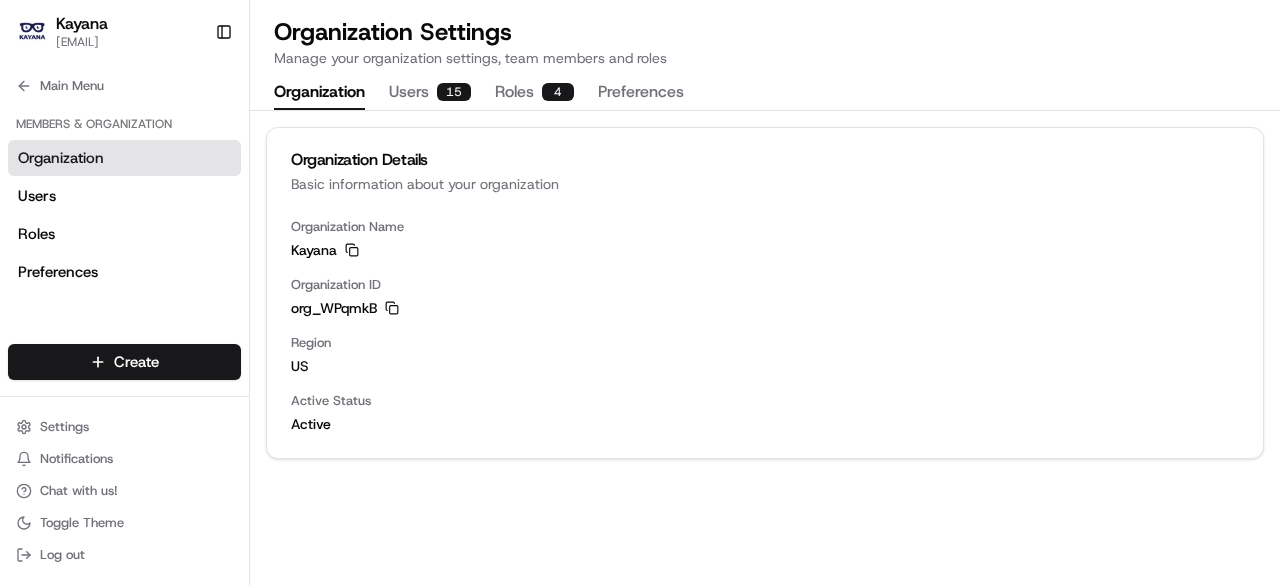 click on "Preferences" at bounding box center [641, 93] 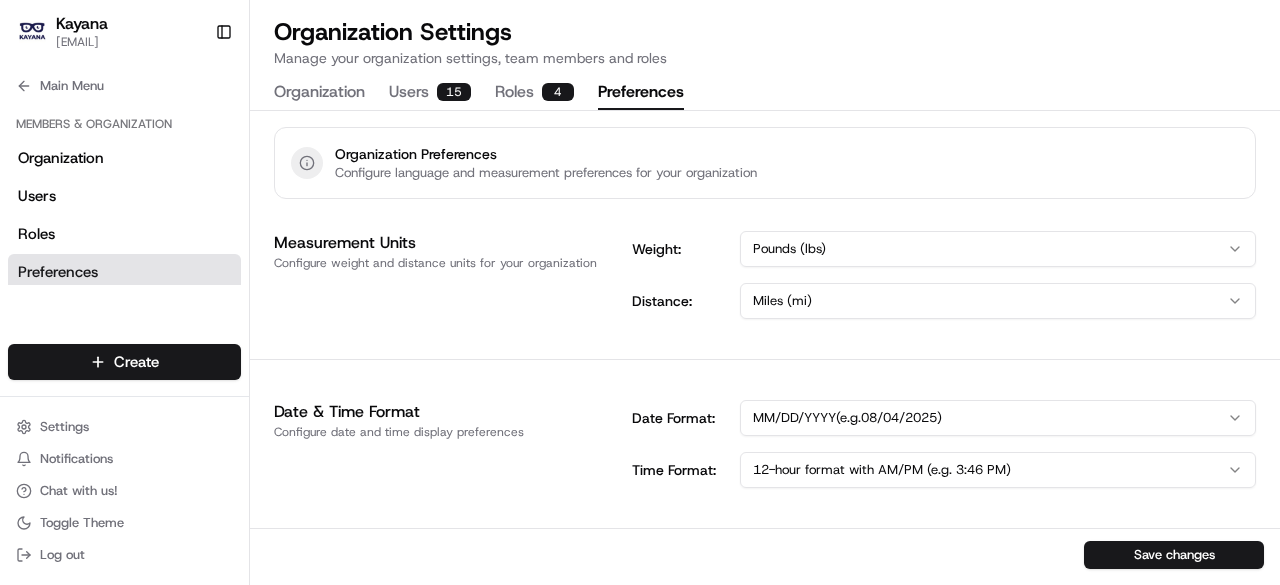 click on "Roles 4" at bounding box center [534, 93] 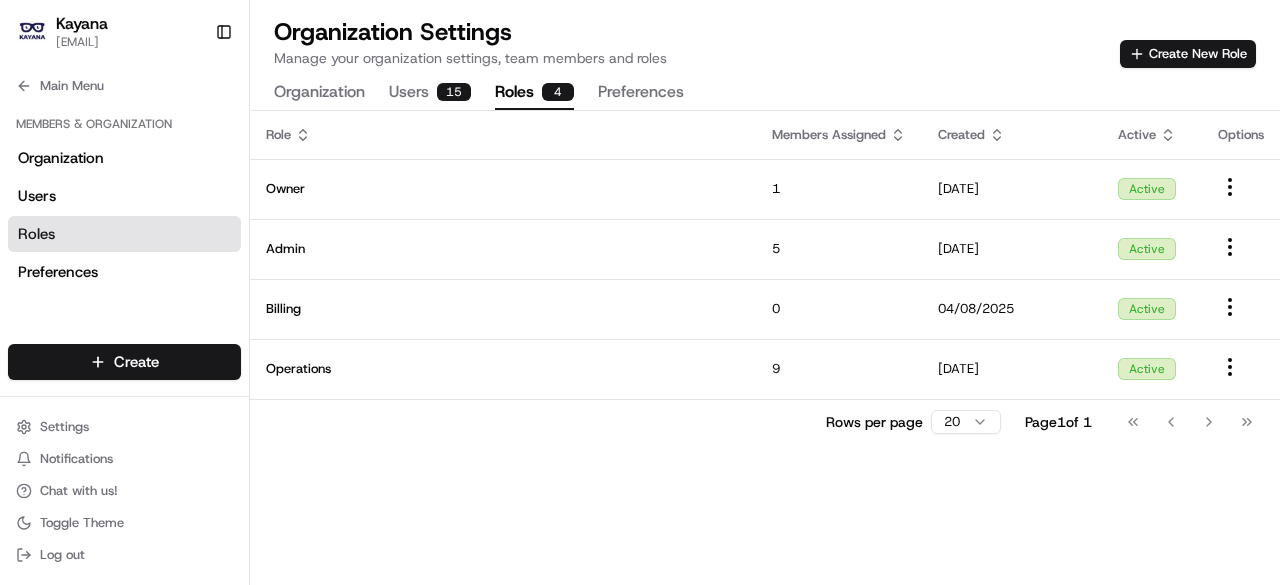 click on "Users 15" at bounding box center [430, 93] 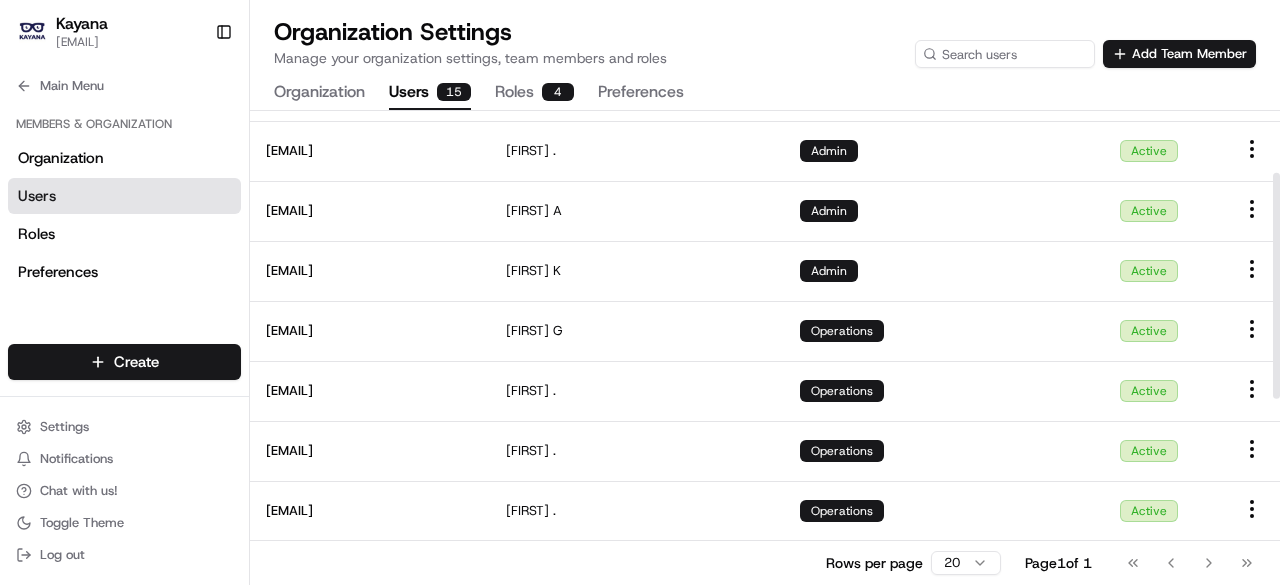 scroll, scrollTop: 0, scrollLeft: 0, axis: both 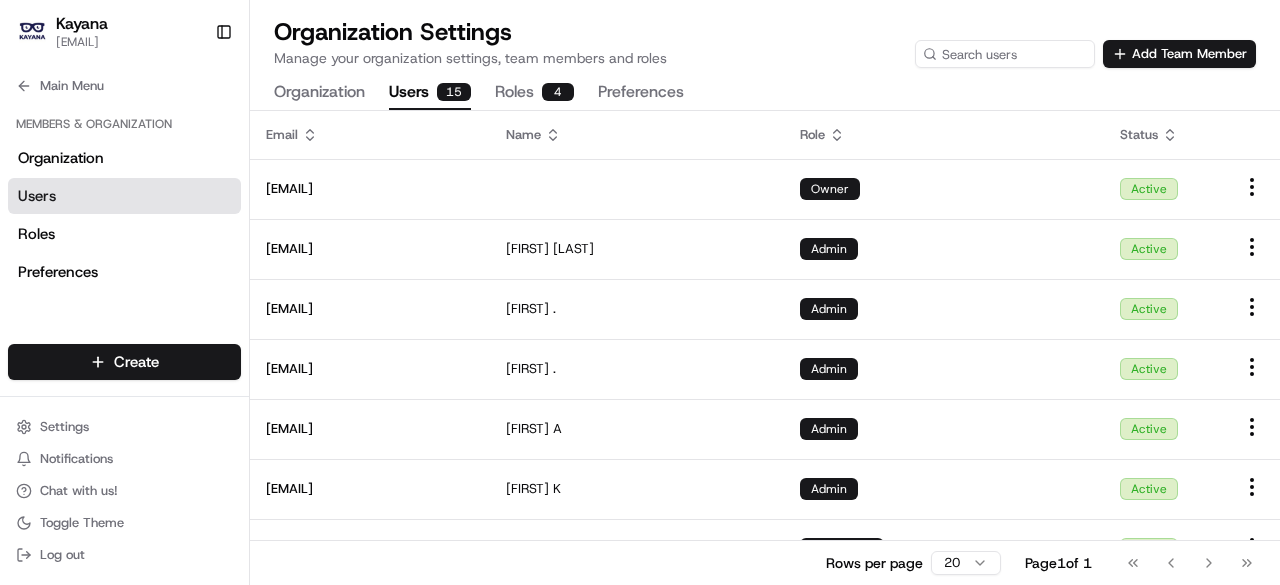 click on "Organization" at bounding box center (319, 93) 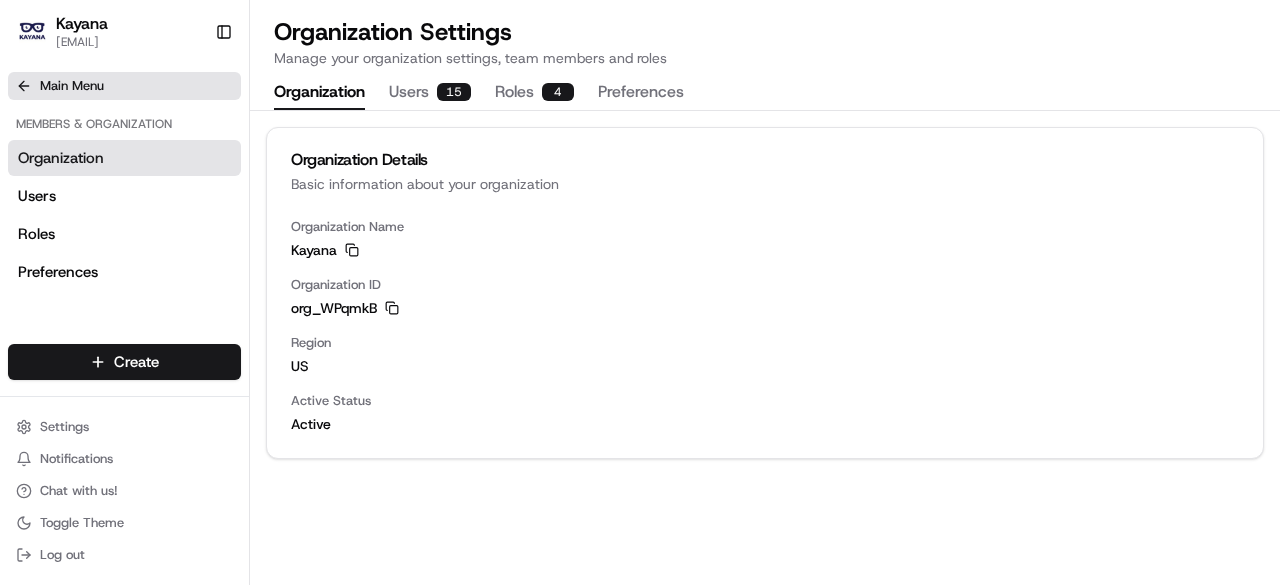 click 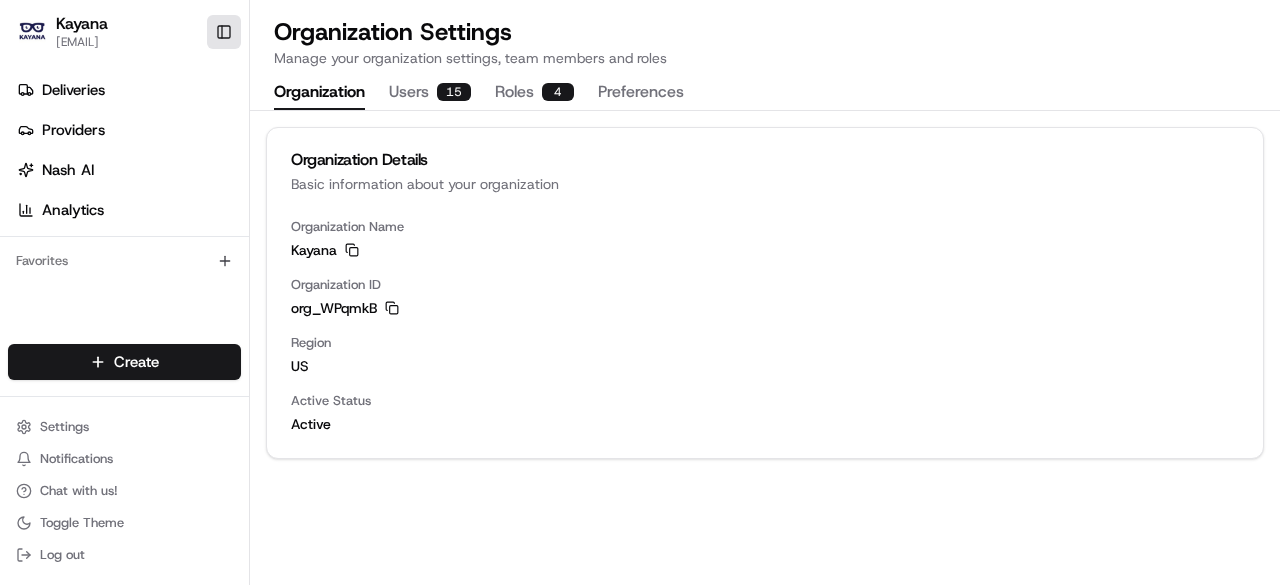 click on "Toggle Sidebar" at bounding box center [224, 32] 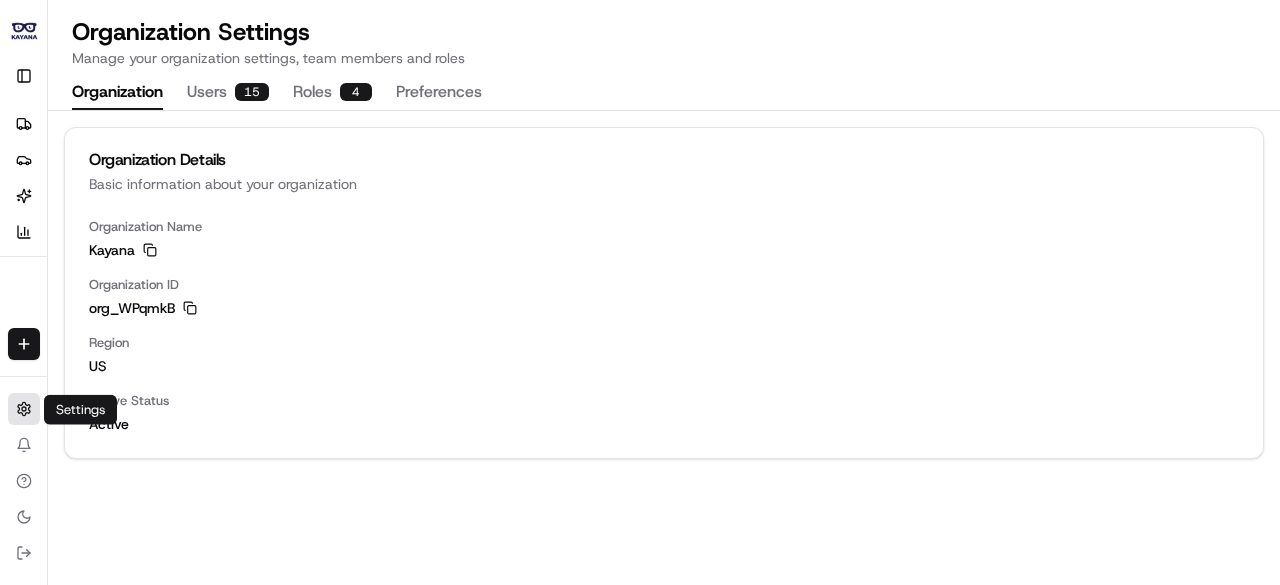 click on "Settings" at bounding box center [24, 409] 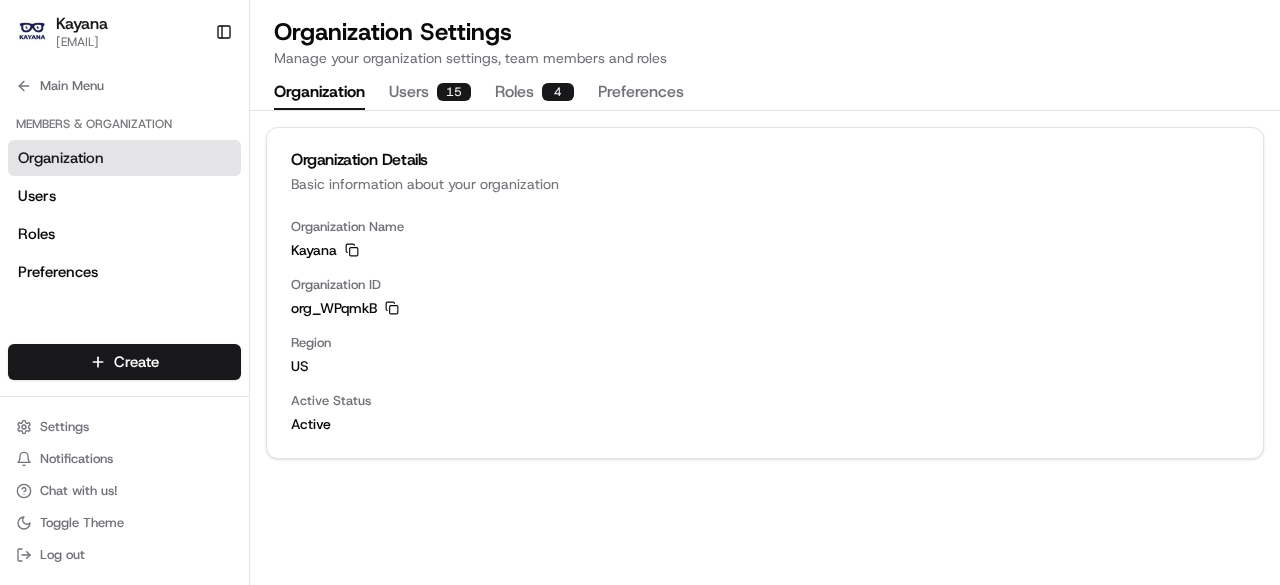 click on "Kayana" at bounding box center (82, 24) 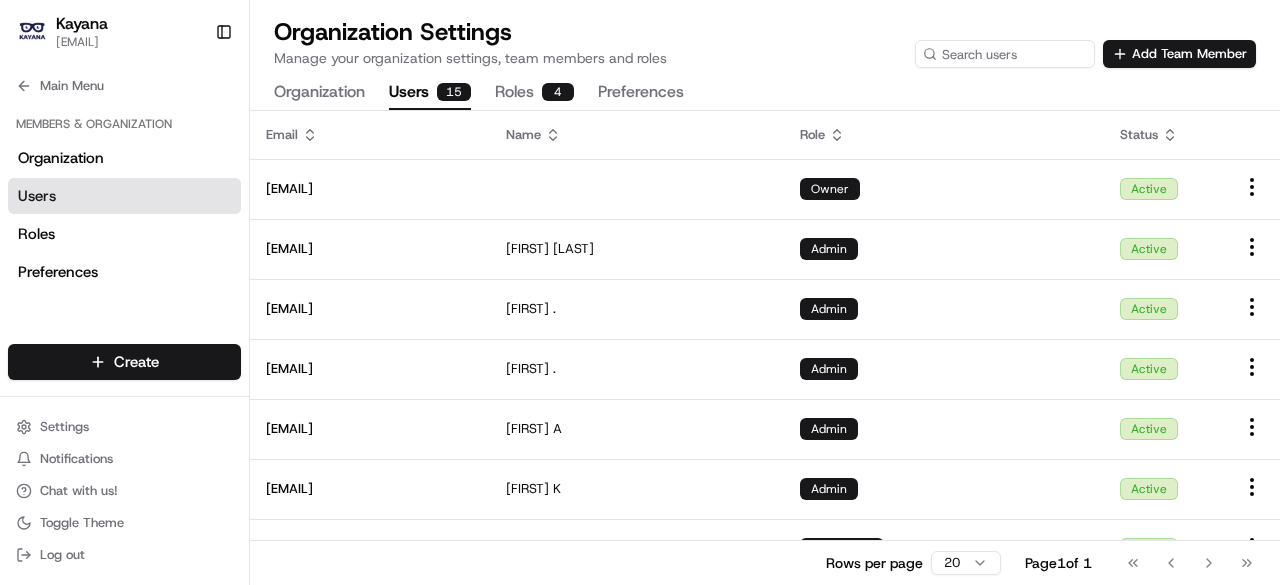 click on "Users 15" at bounding box center (430, 93) 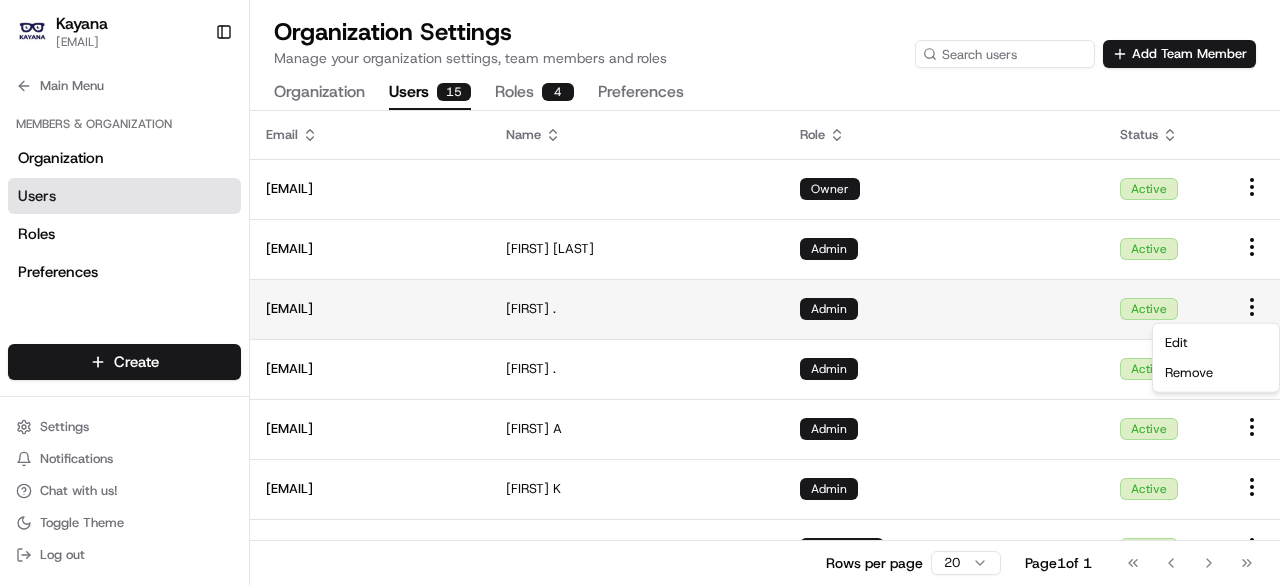 click on "Kayana [EMAIL] Toggle Sidebar Deliveries Providers Nash AI Analytics Favorites Main Menu Members & Organization Organization Users Roles Preferences Customization Tracking Orchestration Automations Dispatch Strategy Locations Pickup Locations Dropoff Locations Billing Billing Refund Requests Integrations Notification Triggers Webhooks API Keys Request Logs Create Settings Notifications Chat with us! Toggle Theme Log out Organization Settings Manage your organization settings, team members and roles Add Team Member Organization Users 15 Roles 4 Preferences Email Name Role Status [EMAIL] Owner Active [EMAIL] [FIRST] [LAST] Admin Active [EMAIL] [FIRST] . Admin Active [EMAIL] [FIRST] . Admin Active [EMAIL] [FIRST] A Admin Active [EMAIL] [FIRST] K Admin Active [EMAIL] [FIRST] G Operations Active [EMAIL] [FIRST] . Operations Active [EMAIL] [FIRST] . Operations Active [FIRST] . . ." at bounding box center [640, 292] 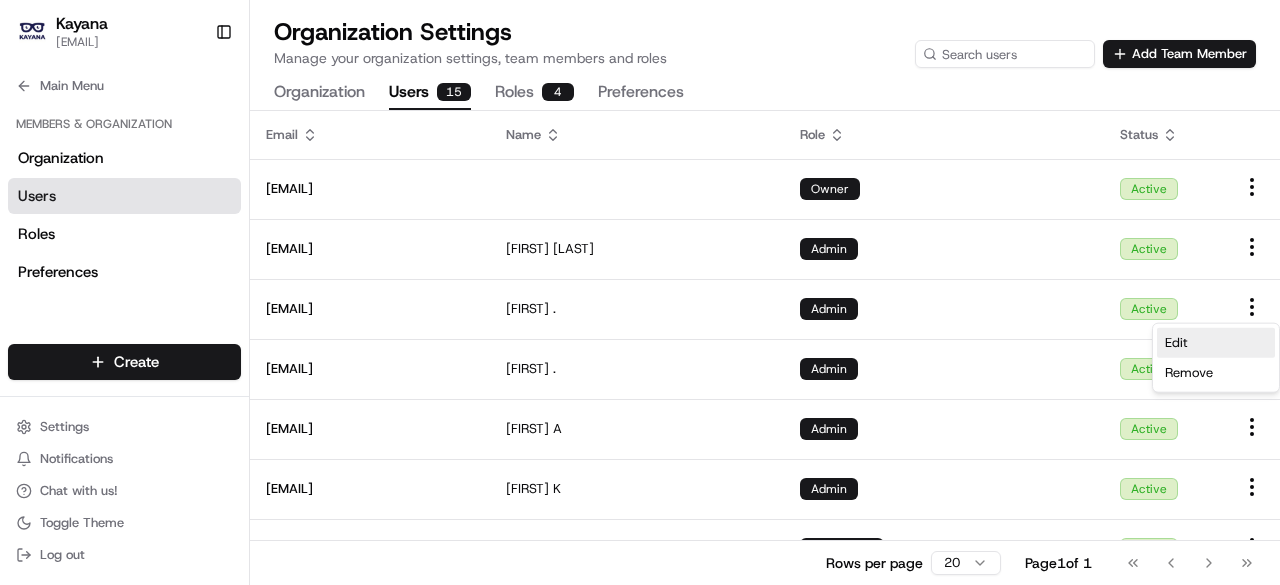 click on "Edit" at bounding box center (1216, 343) 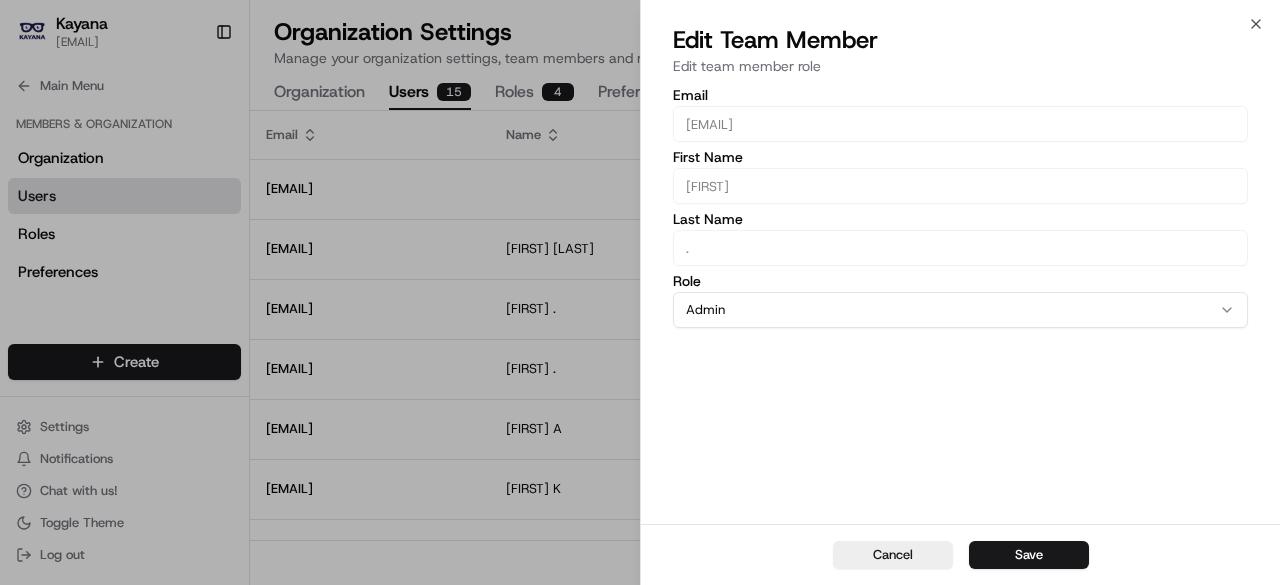 click 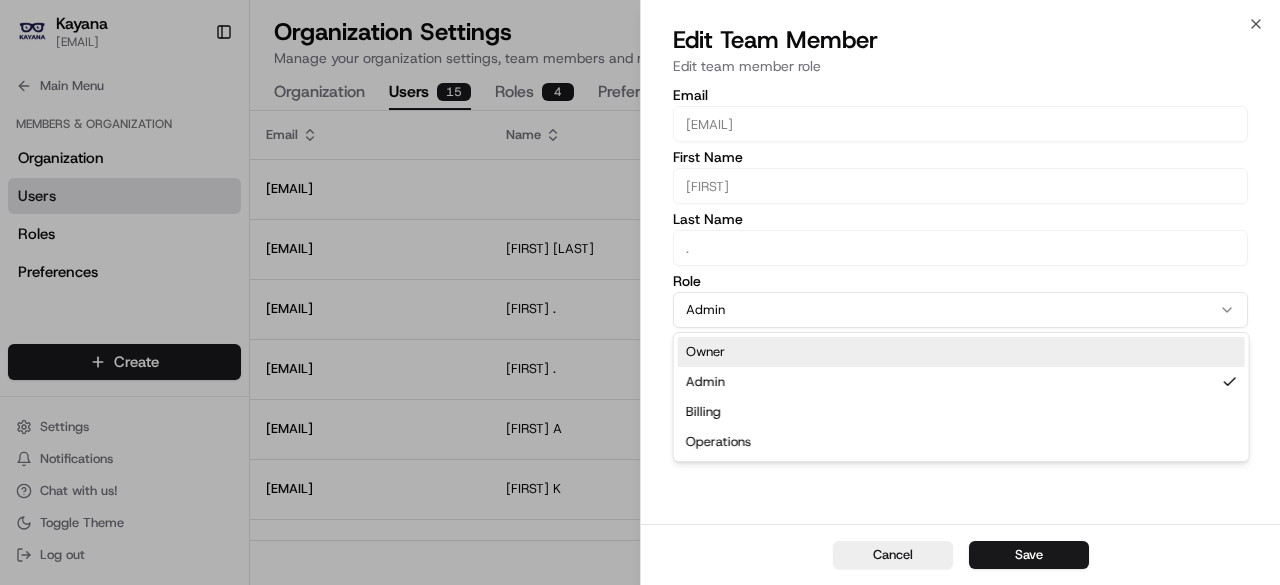 select on "rol_53KTYsfrau8nuWXpFWTWN8" 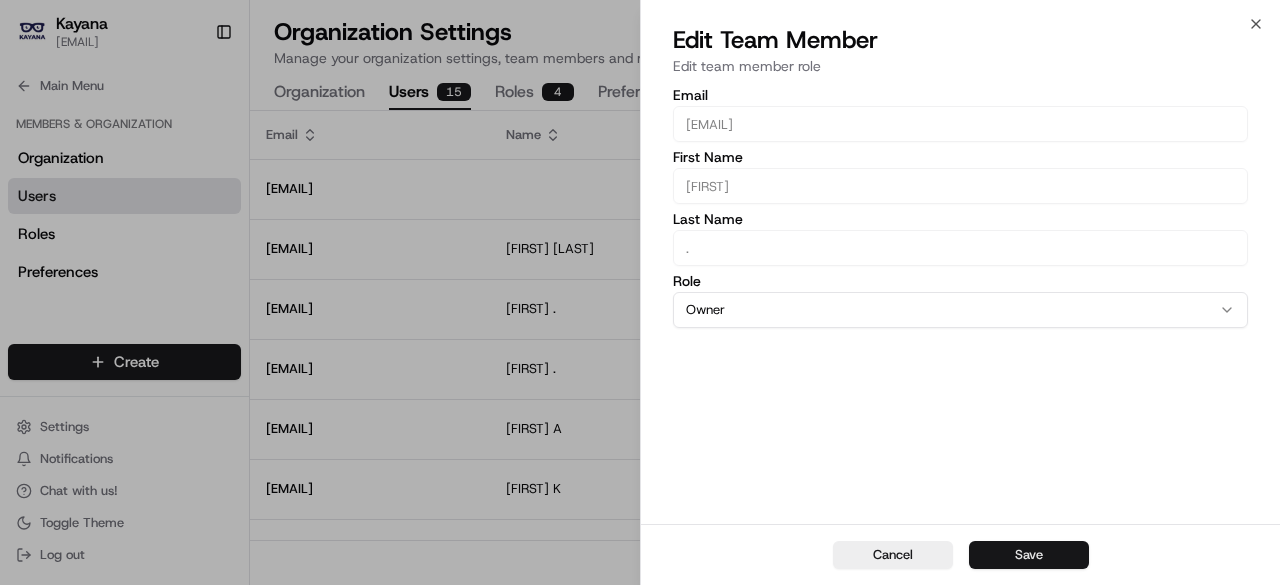 click on "Save" at bounding box center [1029, 555] 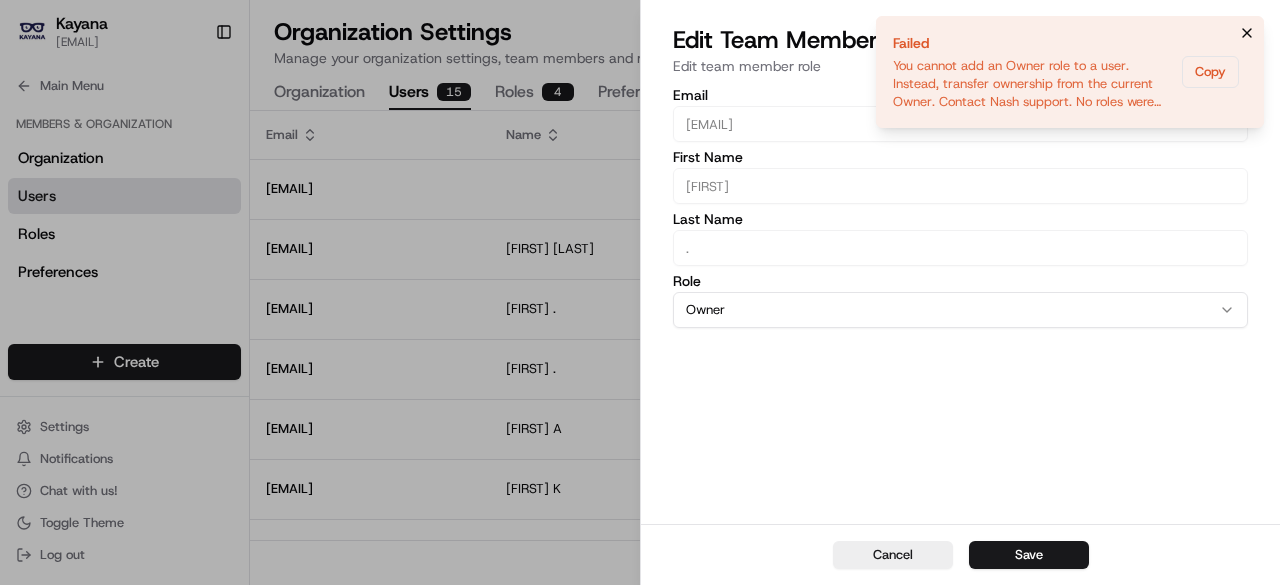 click 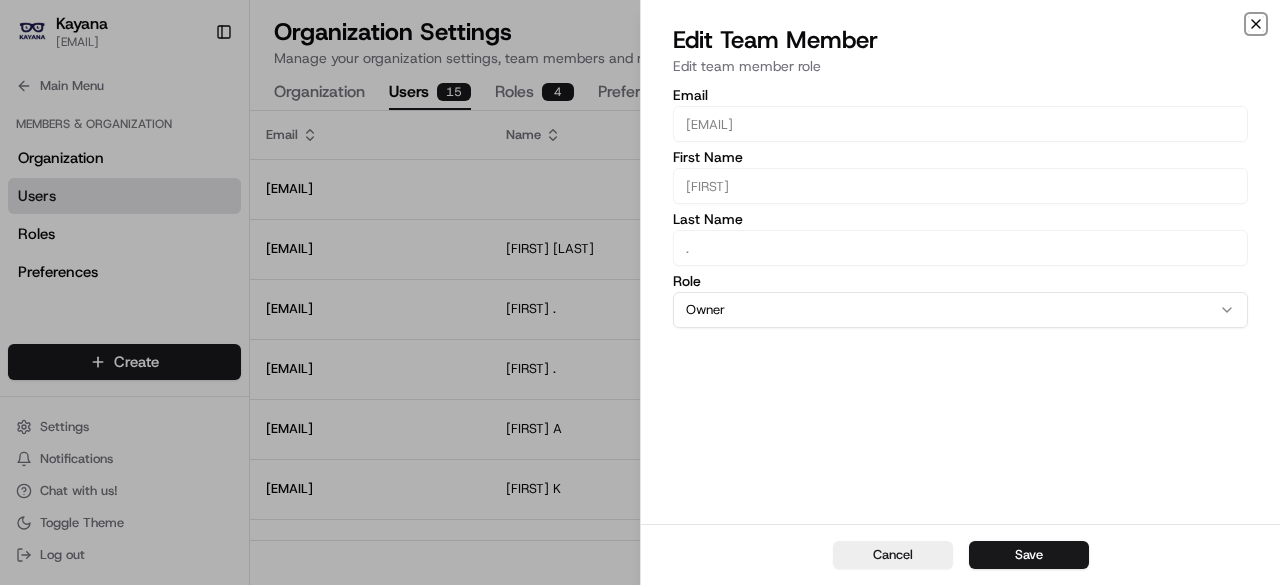 click 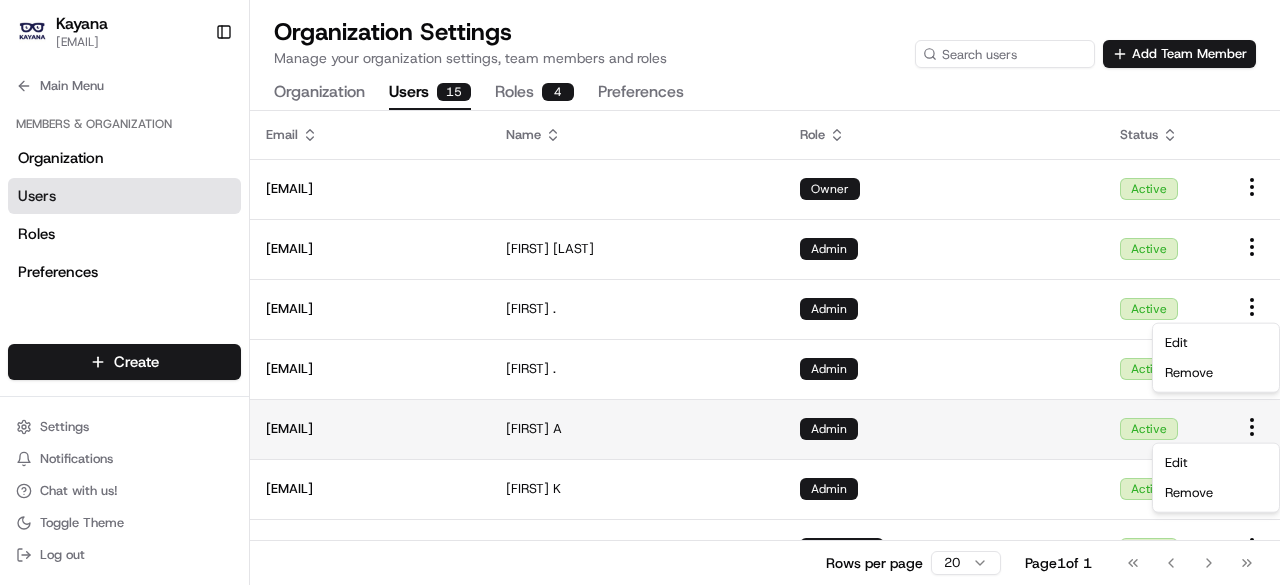 click 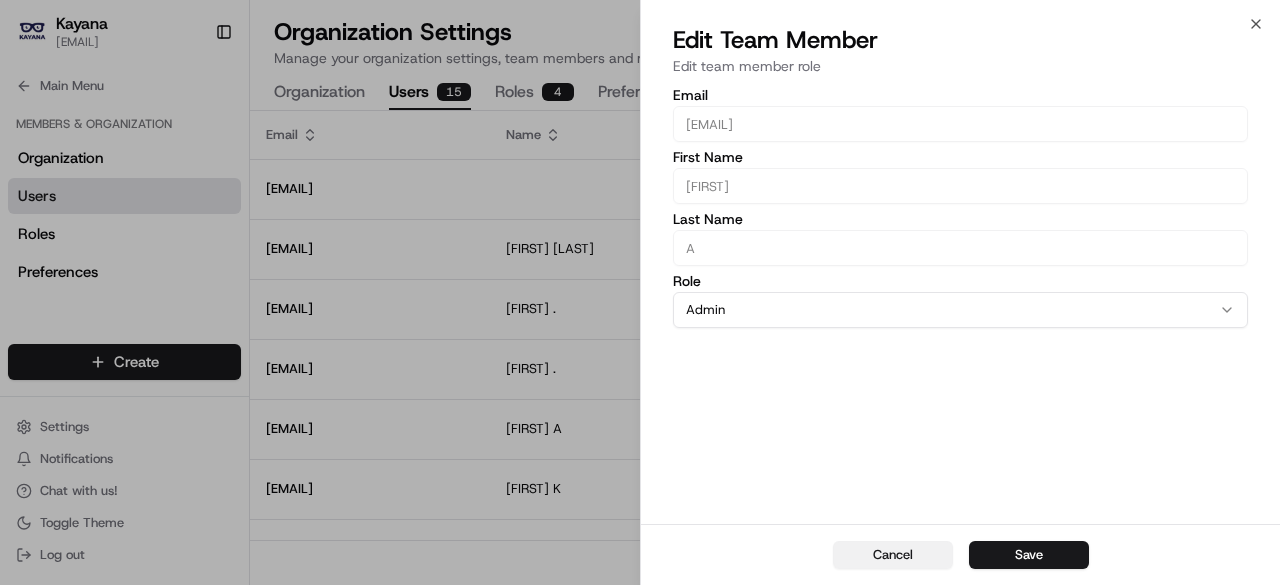 click on "Cancel" at bounding box center [893, 555] 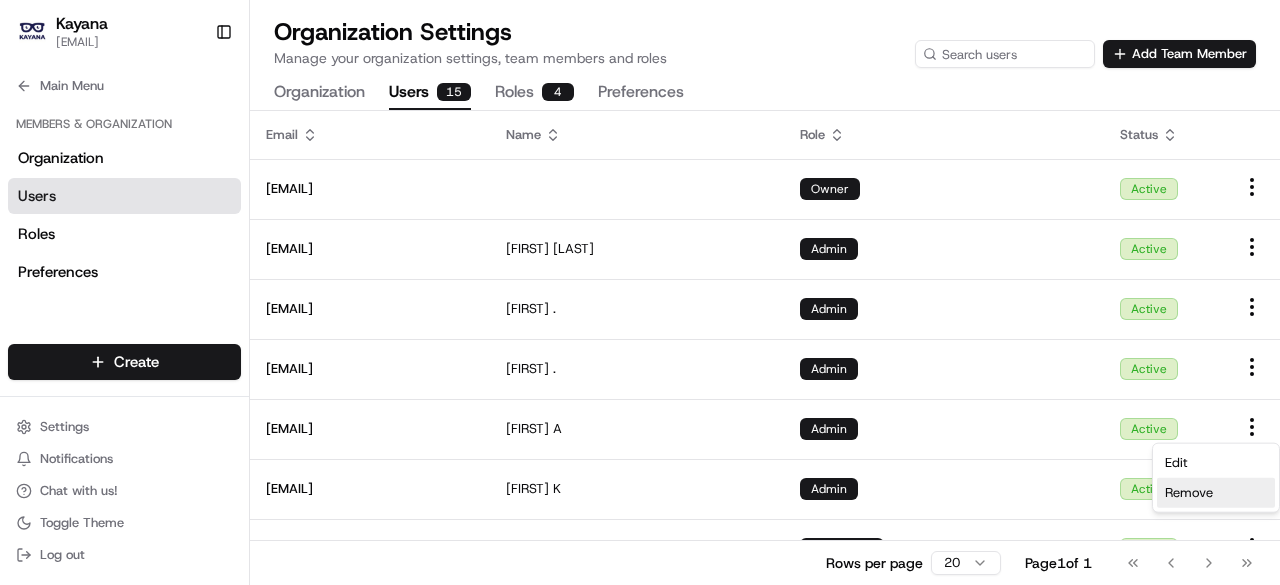 click on "Remove" at bounding box center (1189, 493) 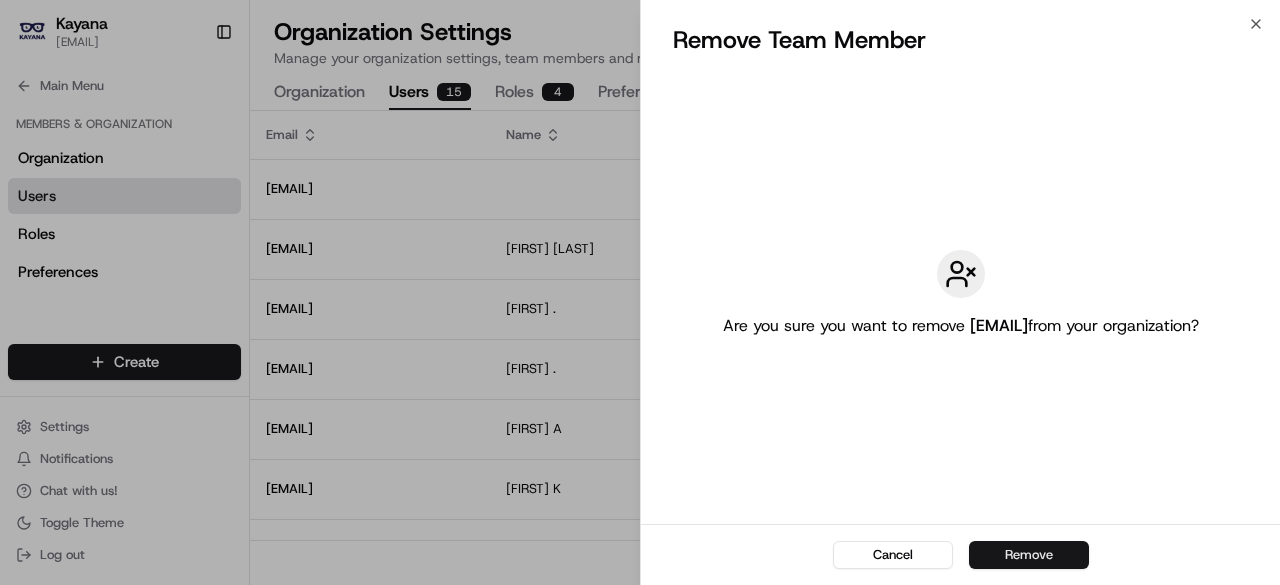 click on "Remove" at bounding box center [1029, 555] 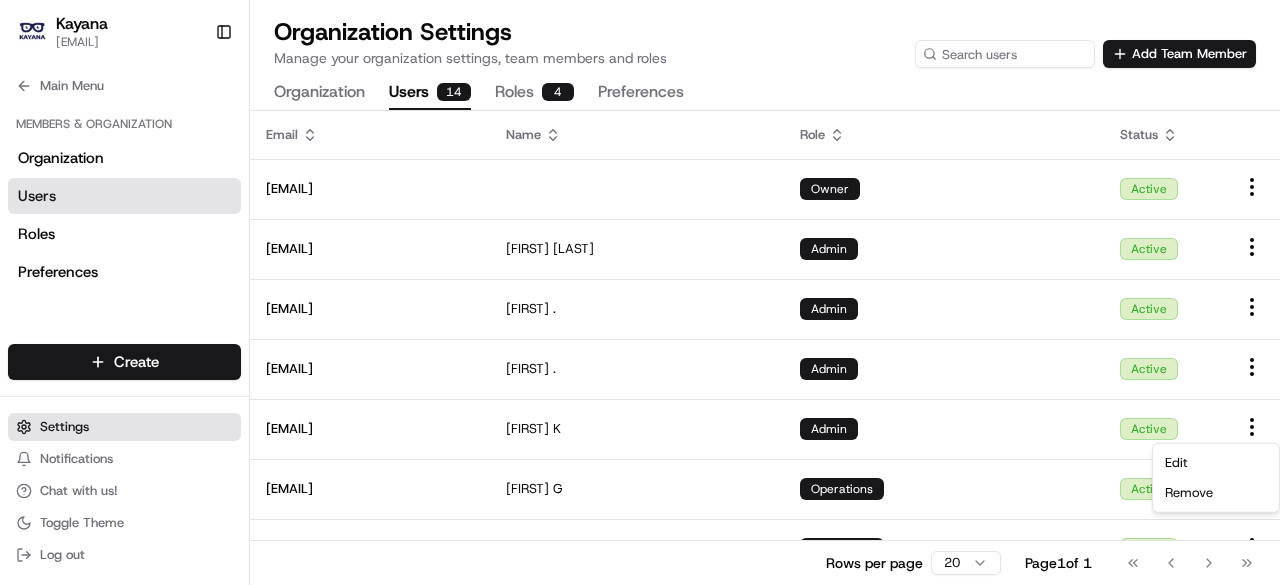 click on "Settings" at bounding box center (64, 427) 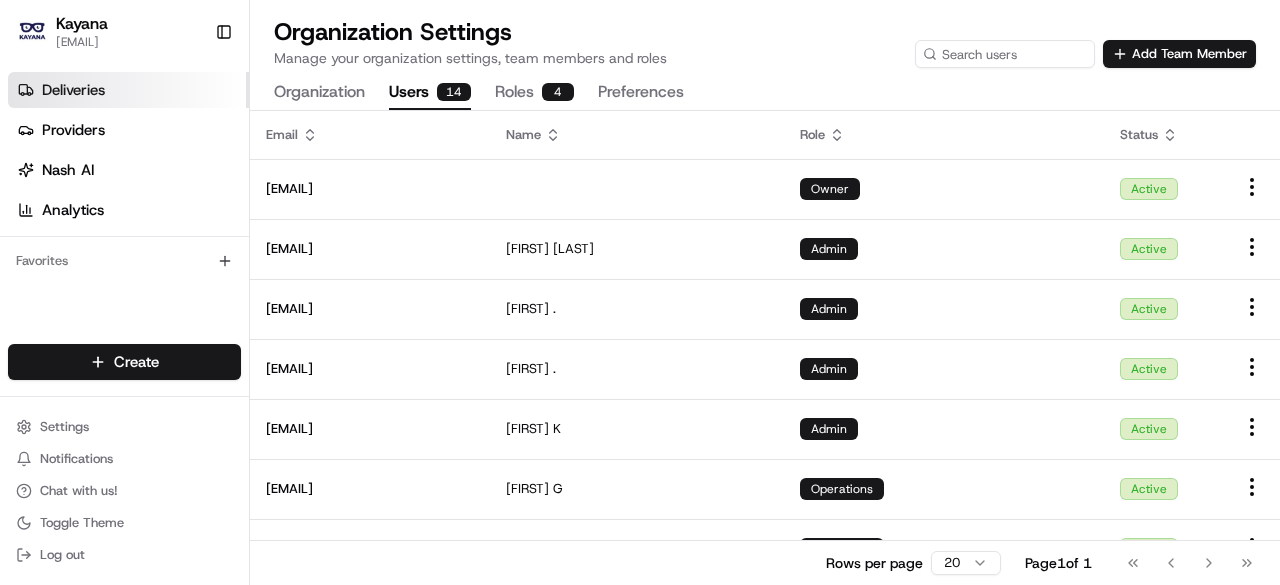 click on "Deliveries" at bounding box center (73, 90) 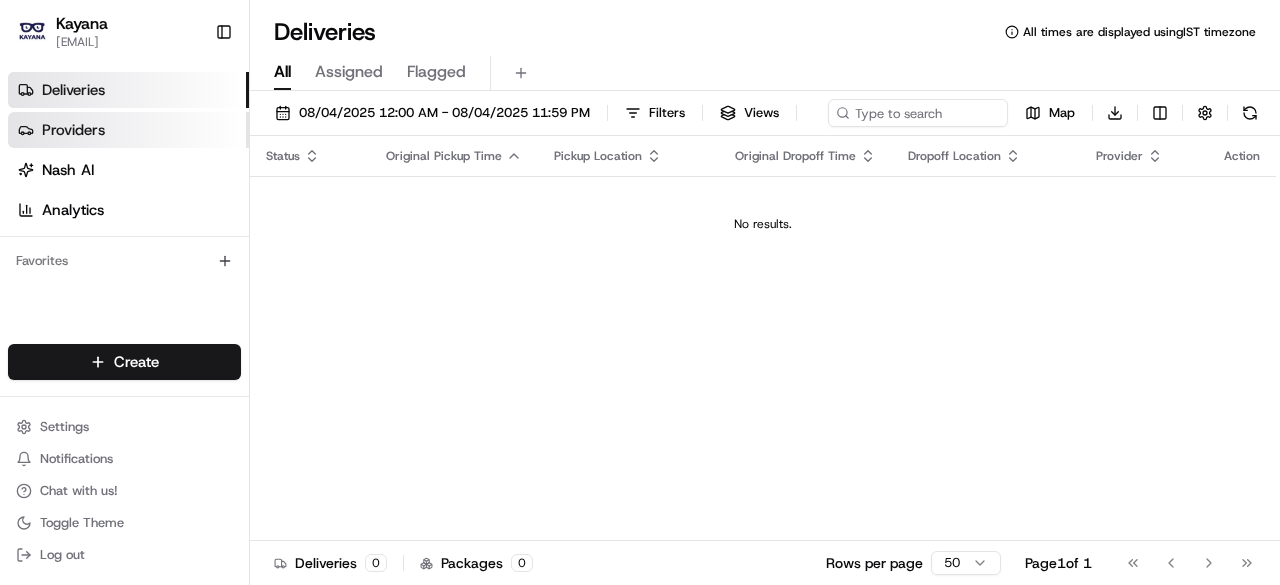 click on "Providers" at bounding box center [73, 130] 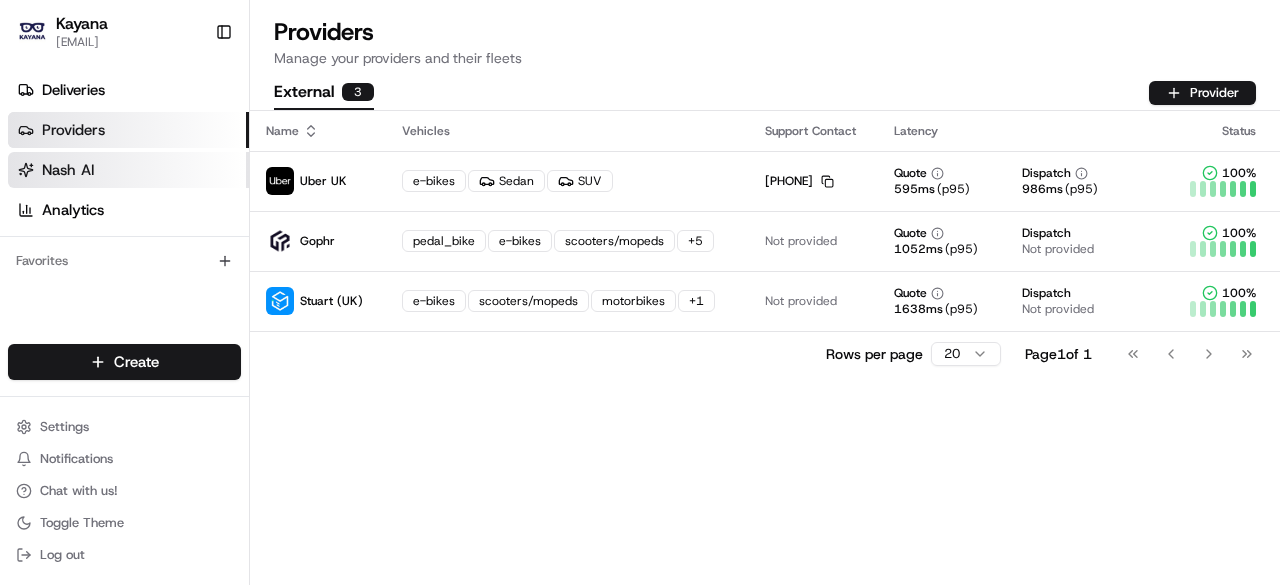 click on "Nash AI" at bounding box center (68, 170) 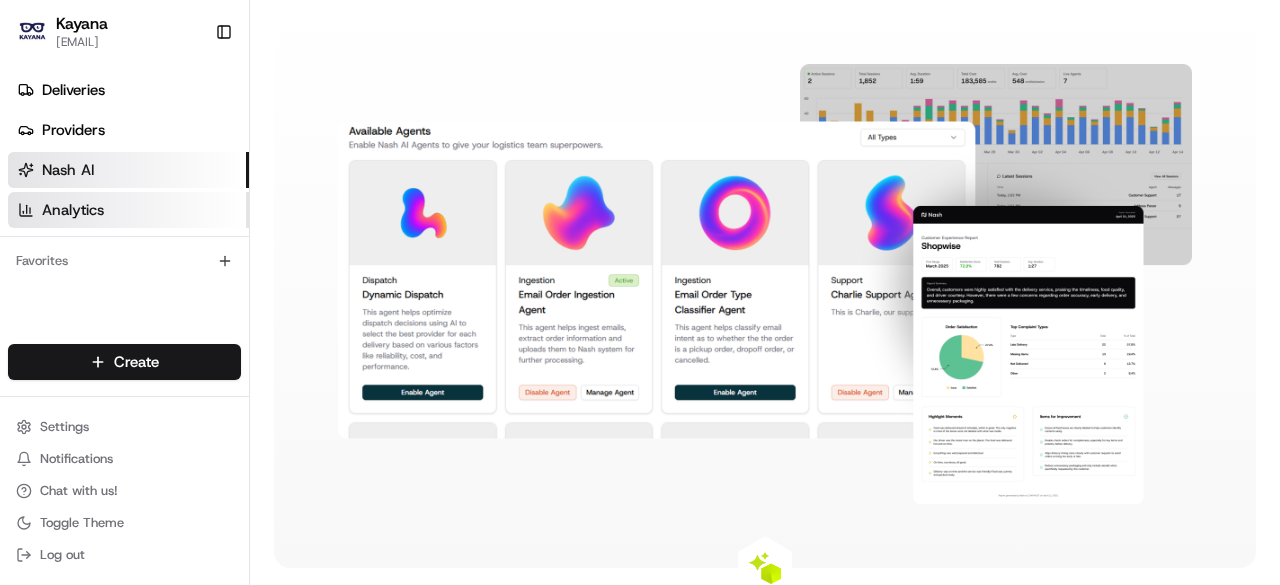 click on "Analytics" at bounding box center (73, 210) 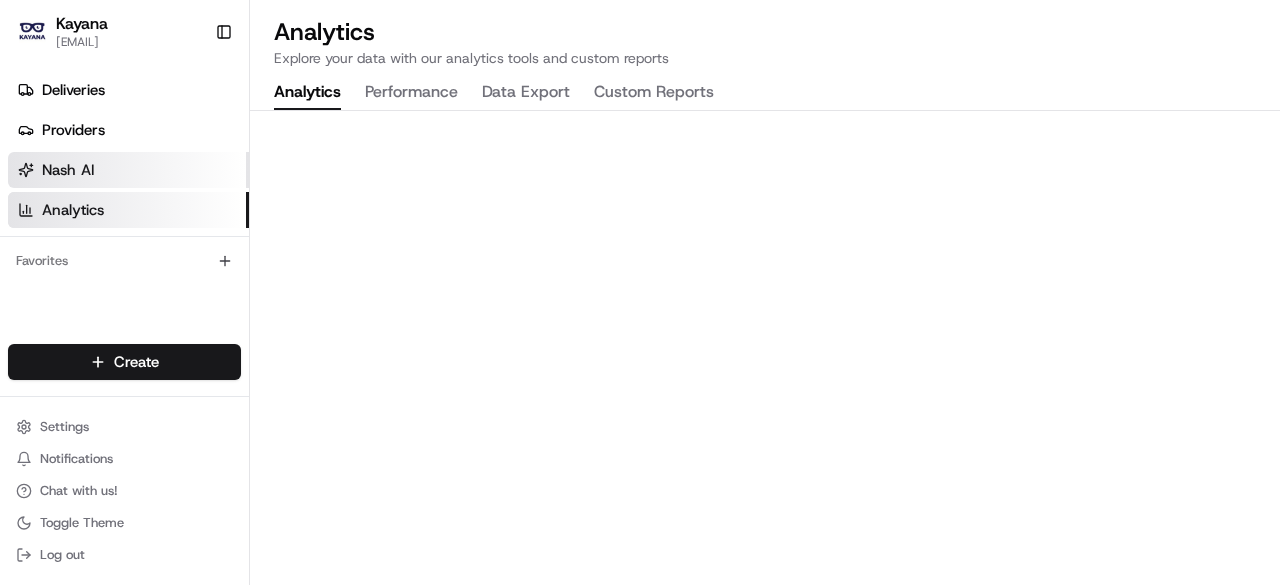 click on "Nash AI" at bounding box center (68, 170) 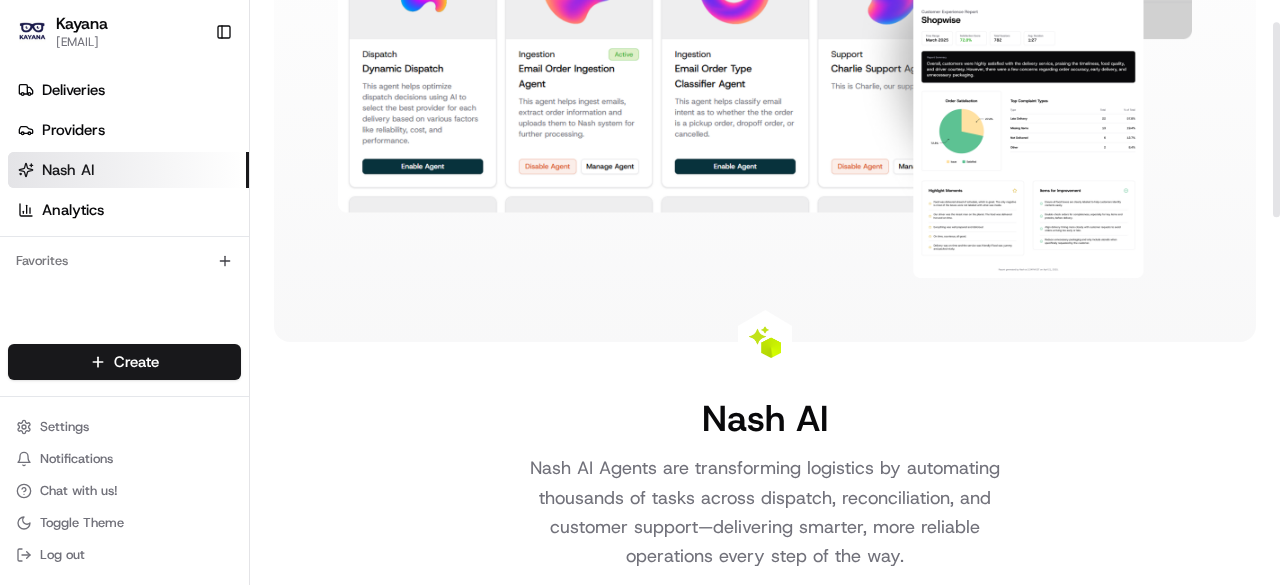 scroll, scrollTop: 66, scrollLeft: 0, axis: vertical 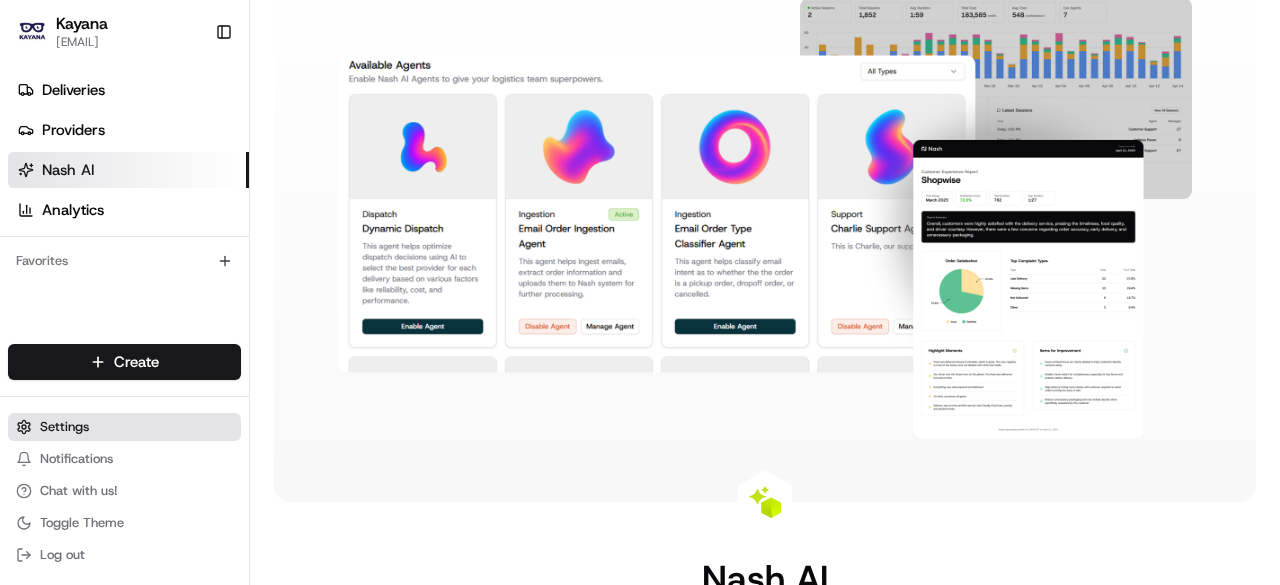 click on "Settings" at bounding box center [64, 427] 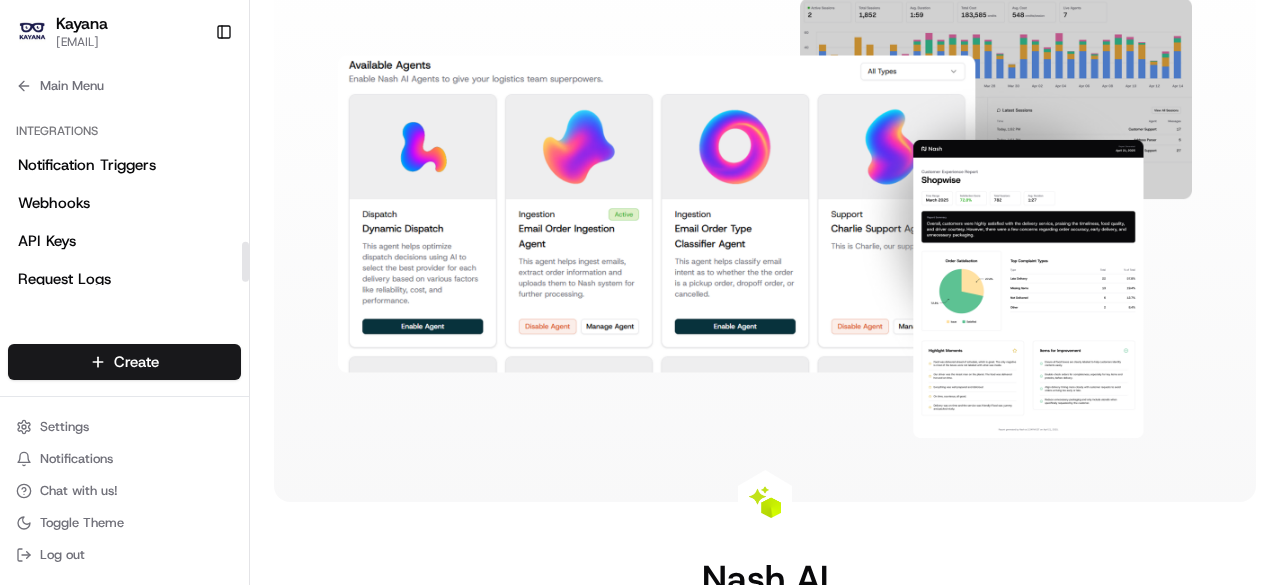 scroll, scrollTop: 660, scrollLeft: 0, axis: vertical 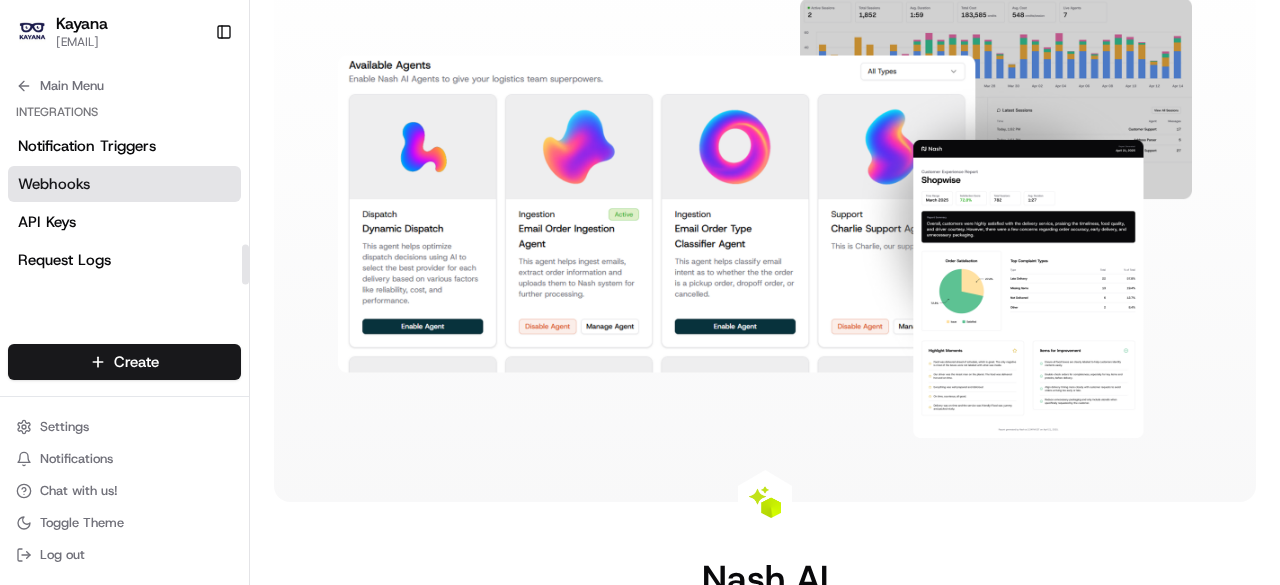 click on "Webhooks" at bounding box center (54, 184) 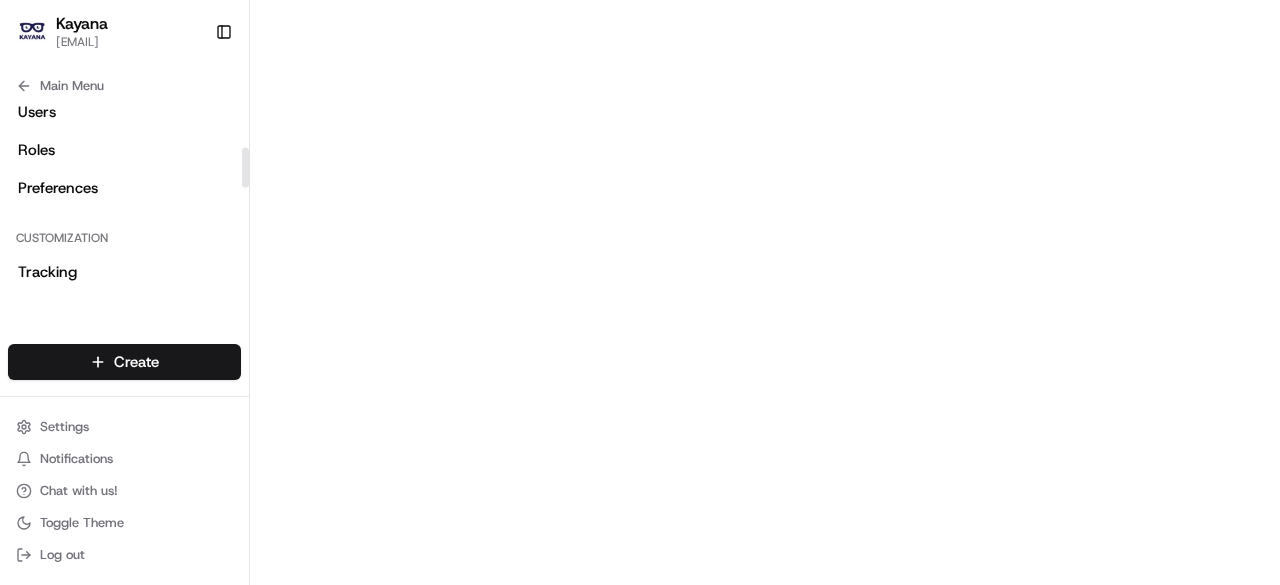 scroll, scrollTop: 0, scrollLeft: 0, axis: both 